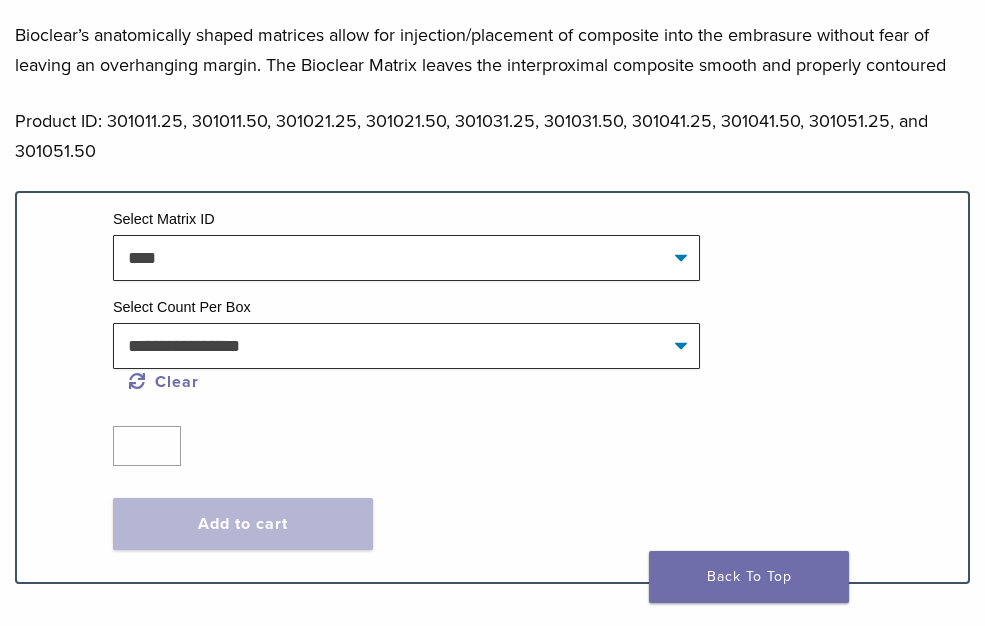 scroll, scrollTop: 1166, scrollLeft: 0, axis: vertical 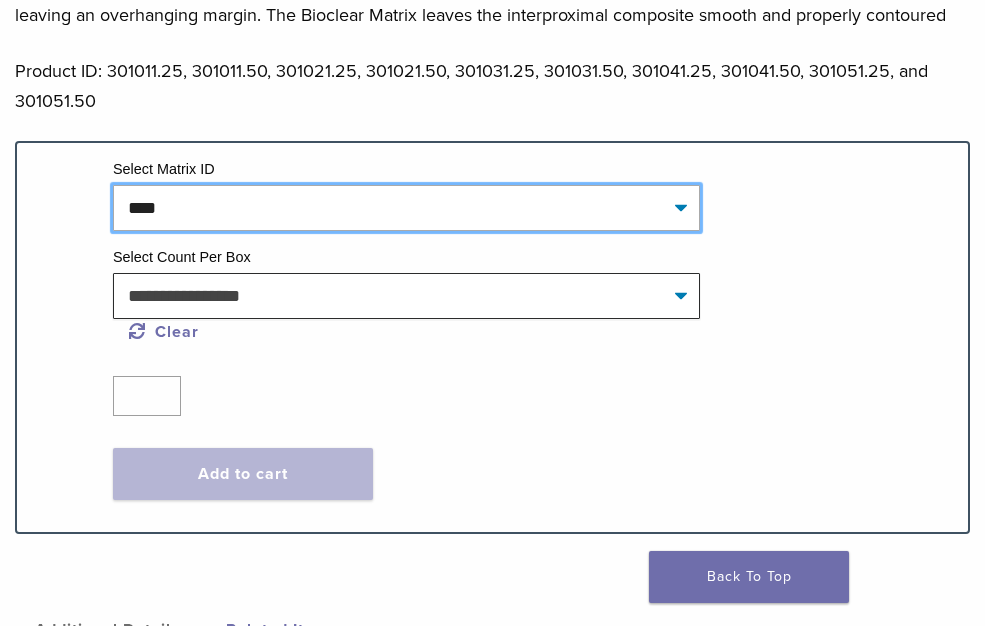 click on "**********" 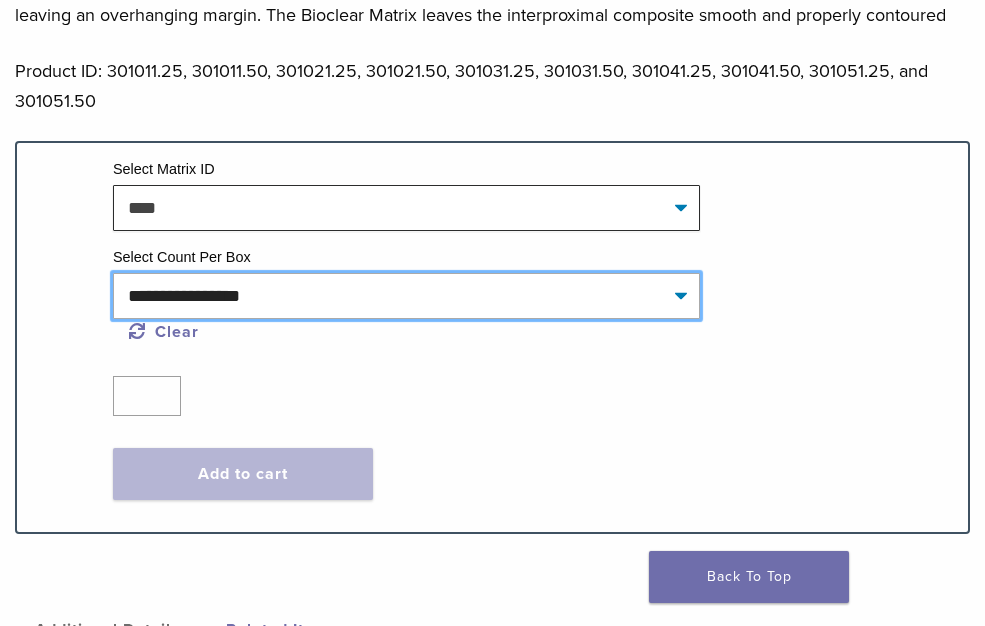 click on "**********" 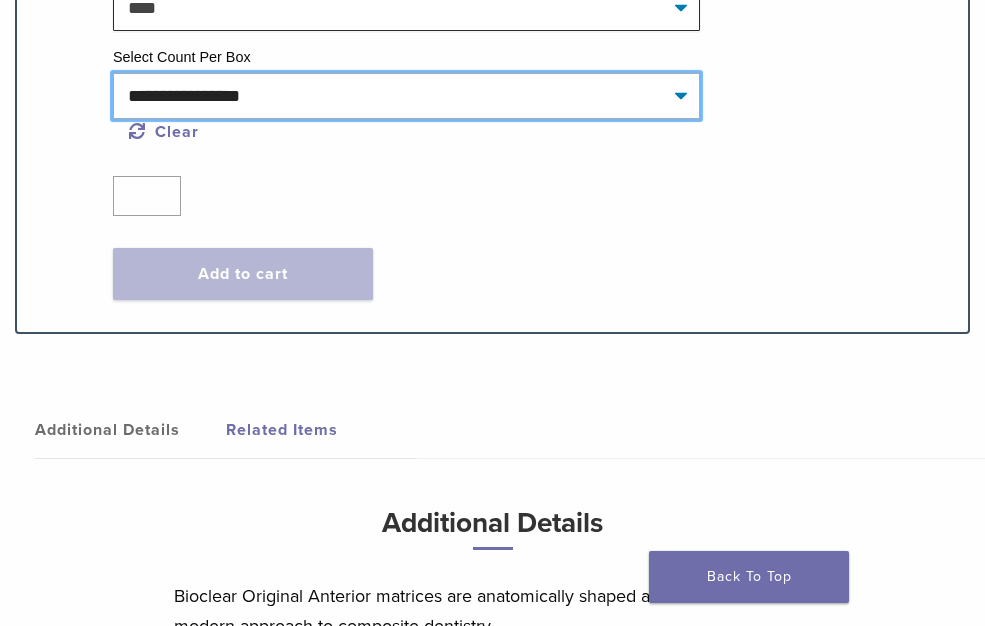scroll, scrollTop: 1166, scrollLeft: 0, axis: vertical 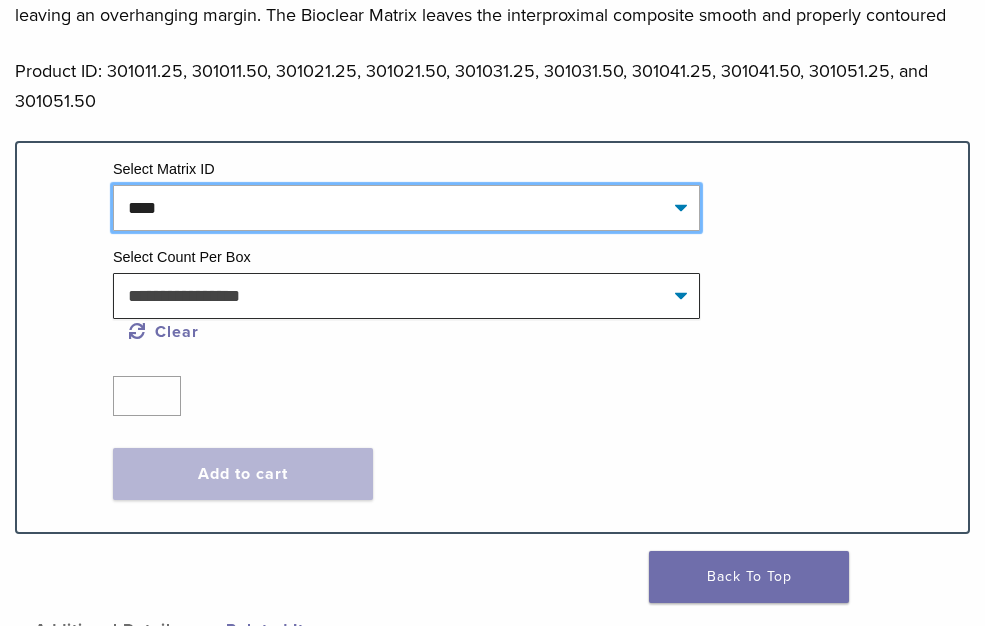 click on "**********" 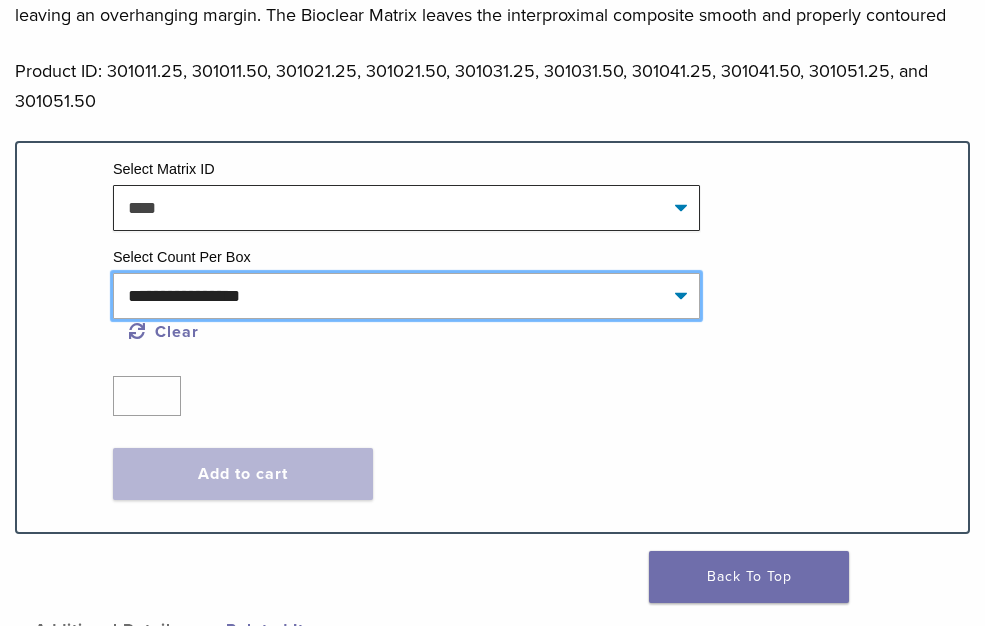 click on "**********" 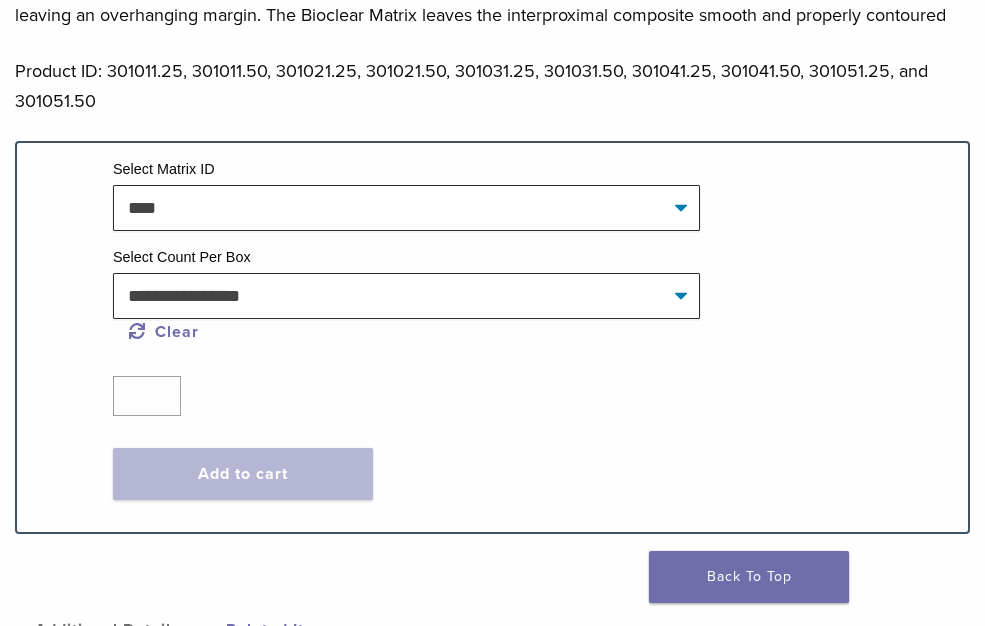 click on "**********" 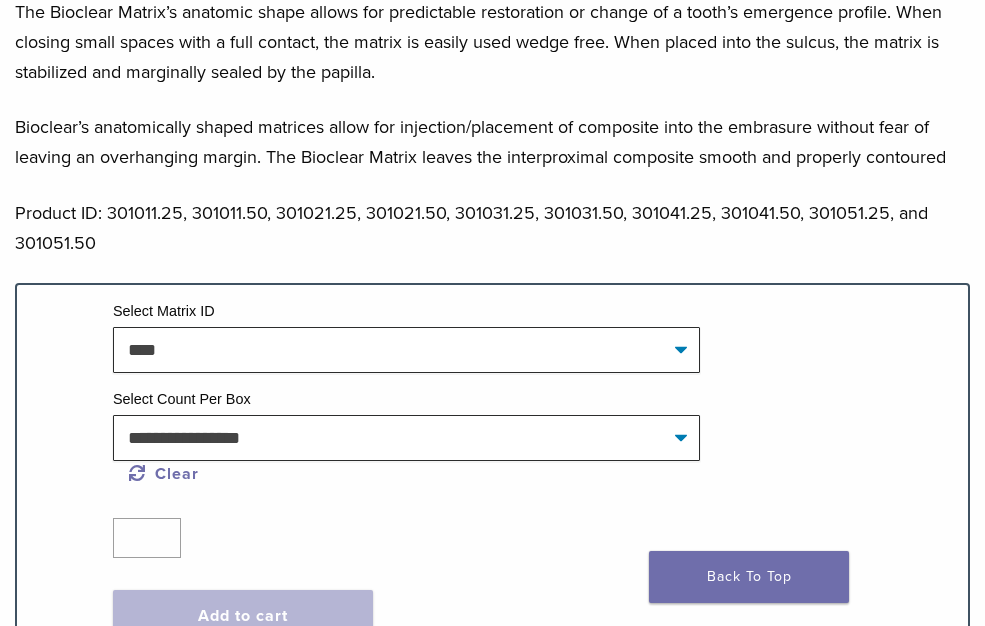 scroll, scrollTop: 1066, scrollLeft: 0, axis: vertical 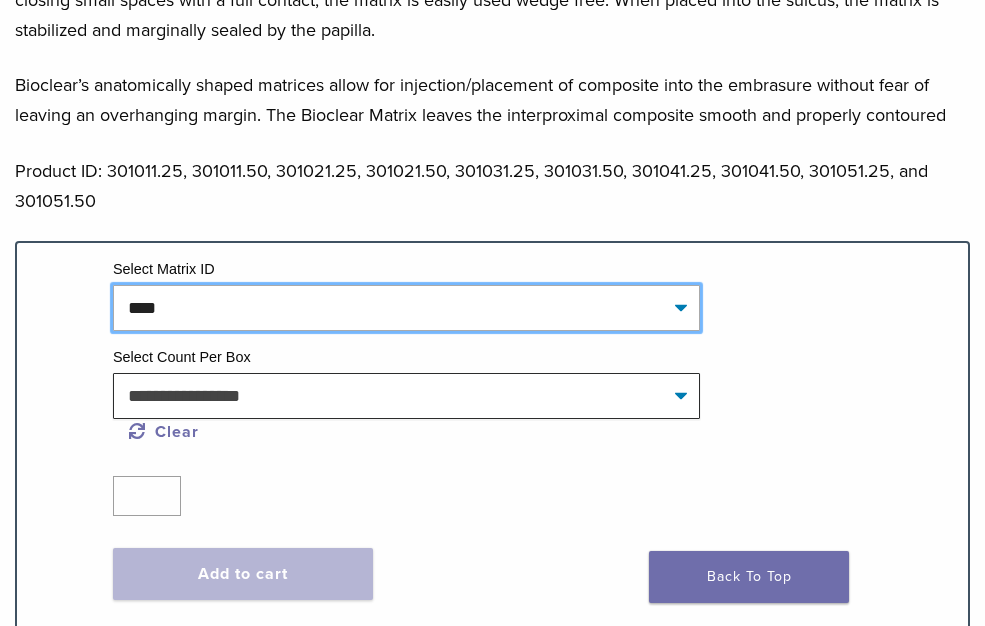 click on "**********" 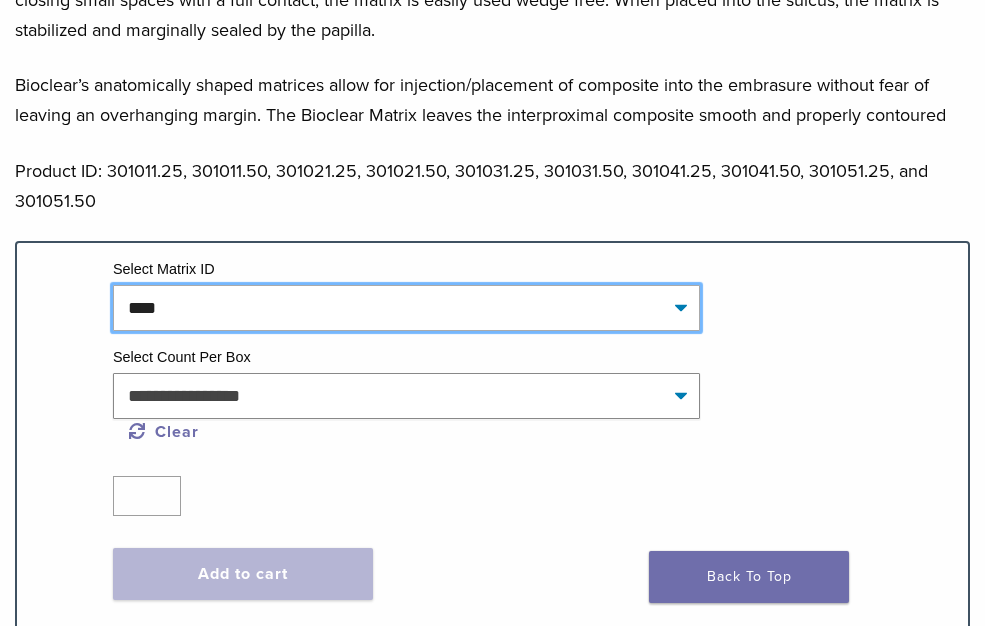 select on "****" 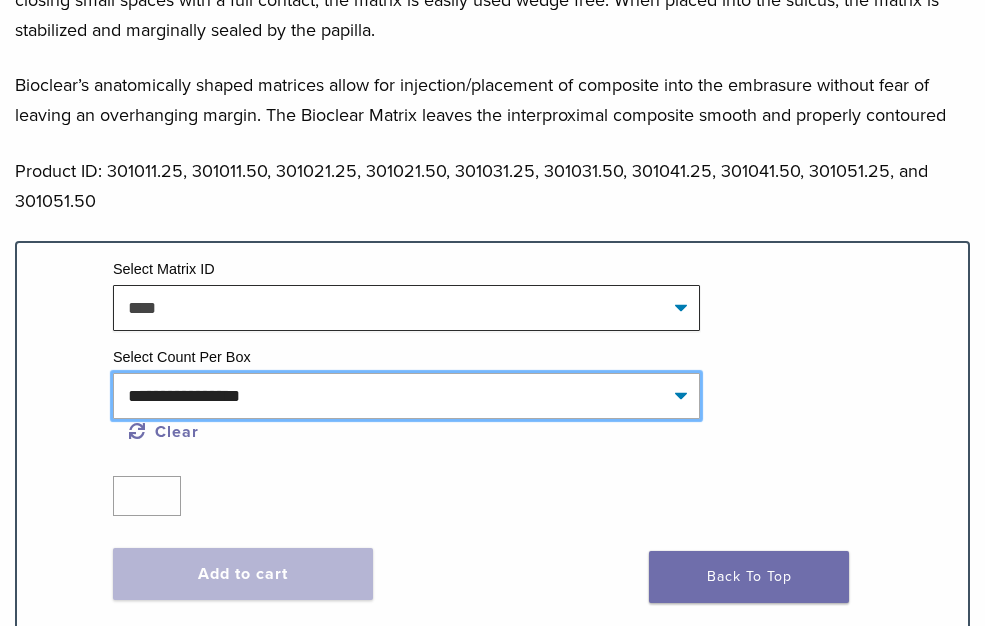 click on "**********" 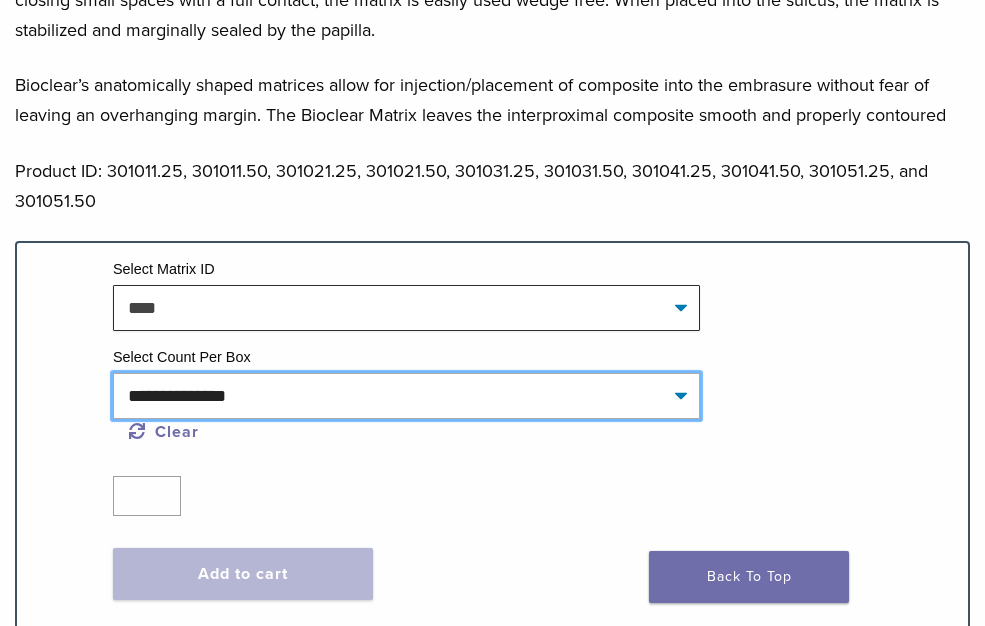 click on "**********" 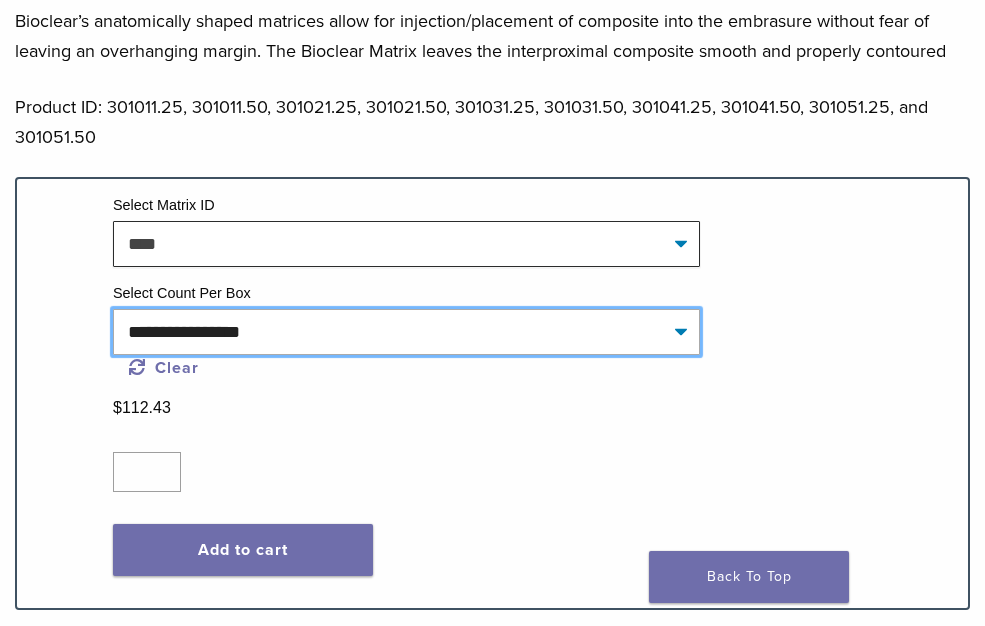 scroll, scrollTop: 1166, scrollLeft: 0, axis: vertical 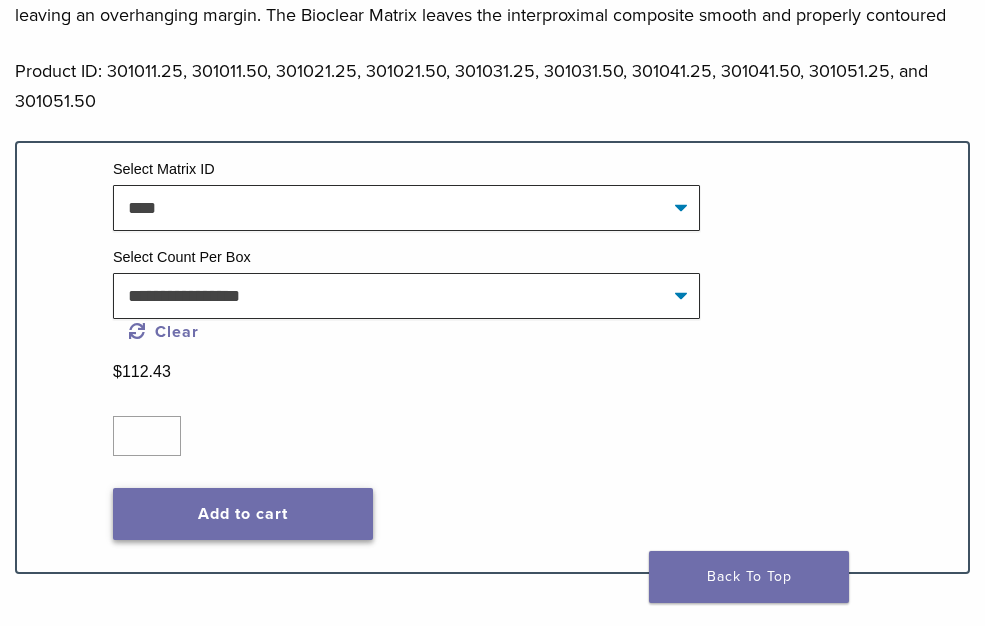 click on "Add to cart" 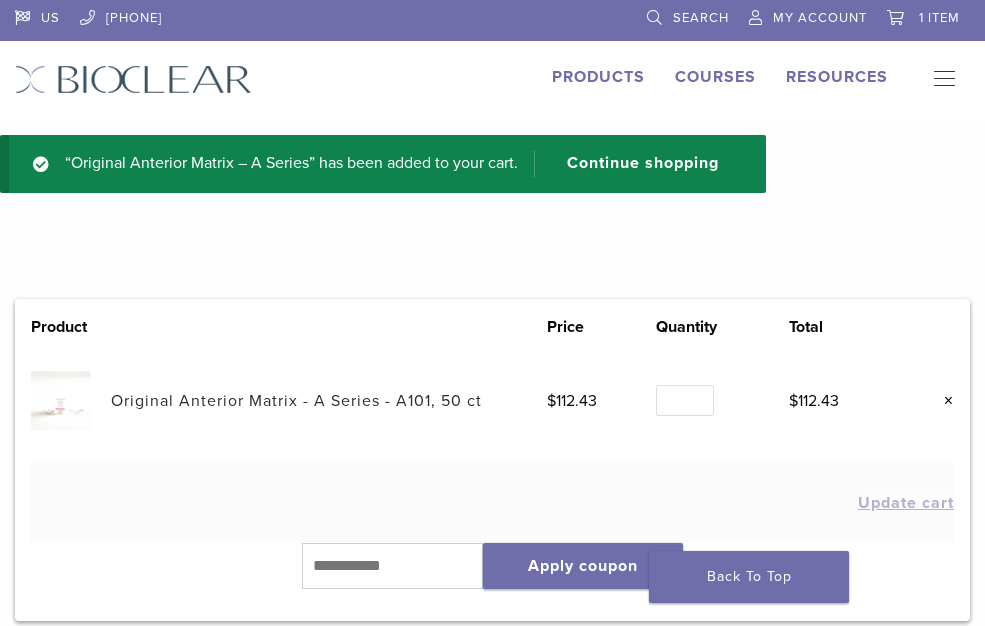 scroll, scrollTop: 0, scrollLeft: 0, axis: both 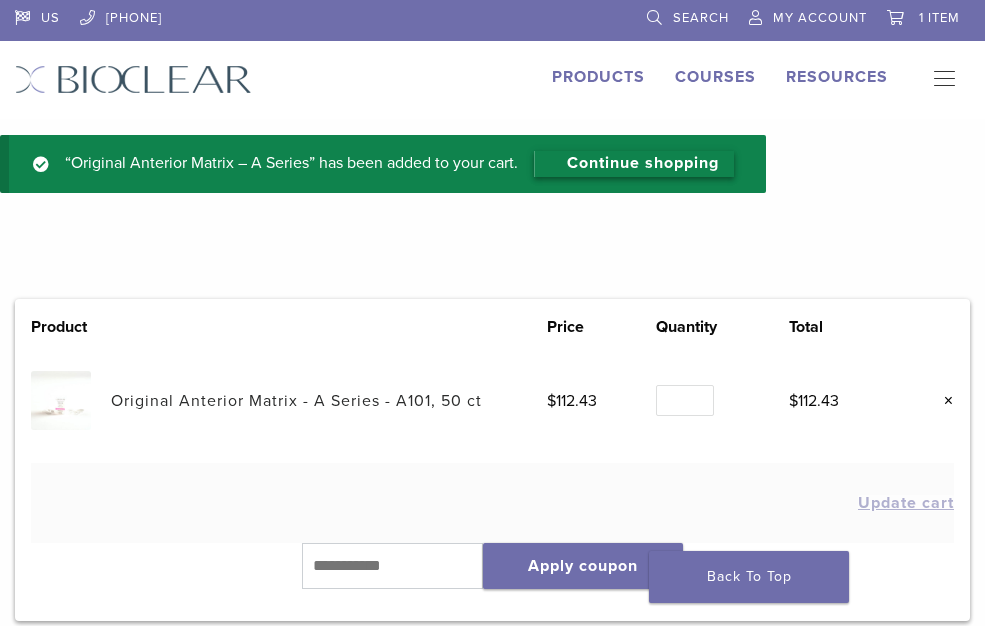 click on "Continue shopping" at bounding box center [634, 164] 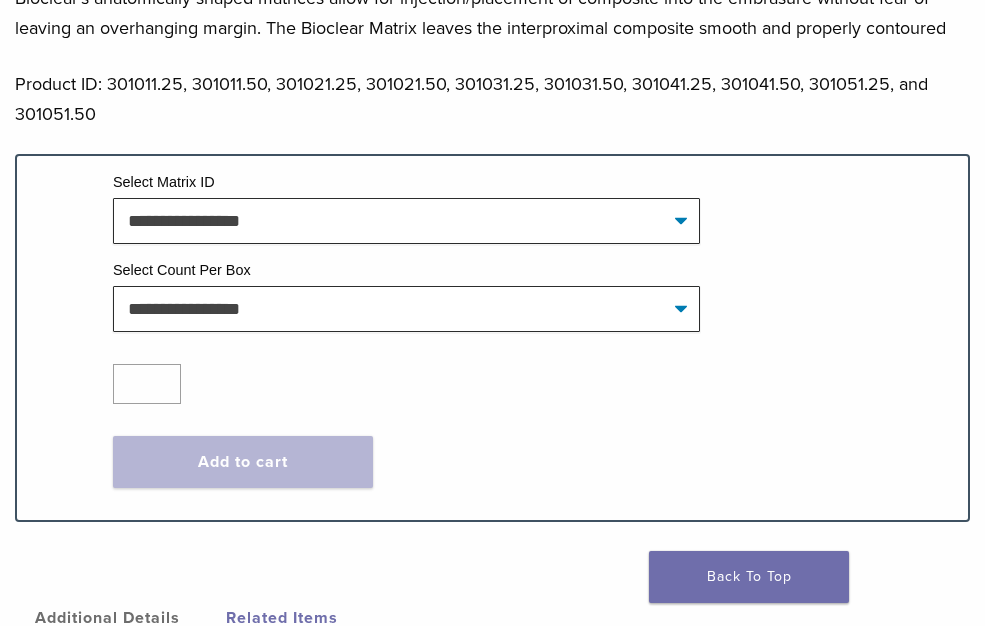 scroll, scrollTop: 1200, scrollLeft: 0, axis: vertical 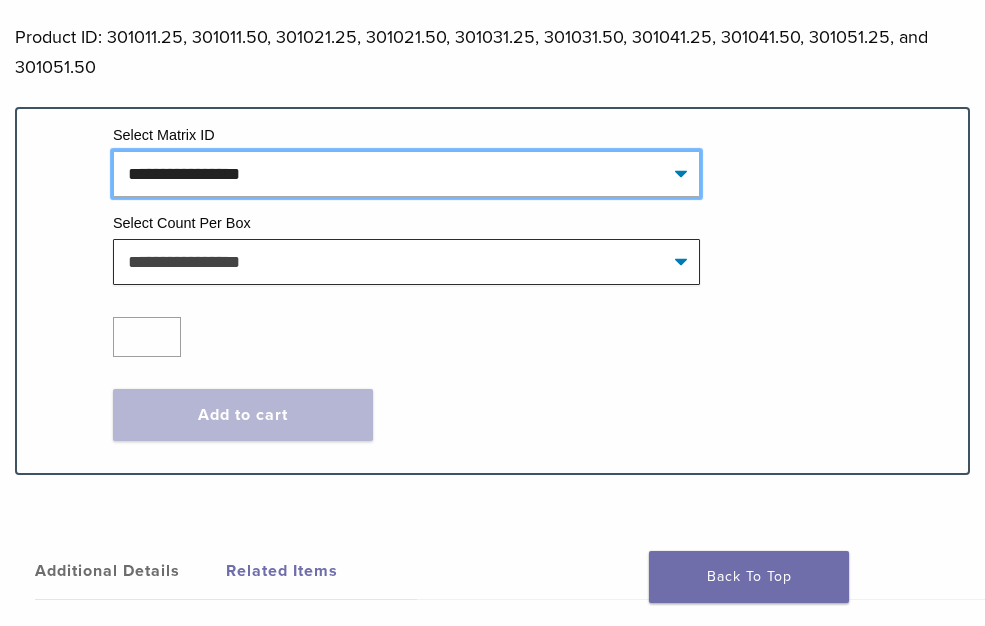 click on "**********" 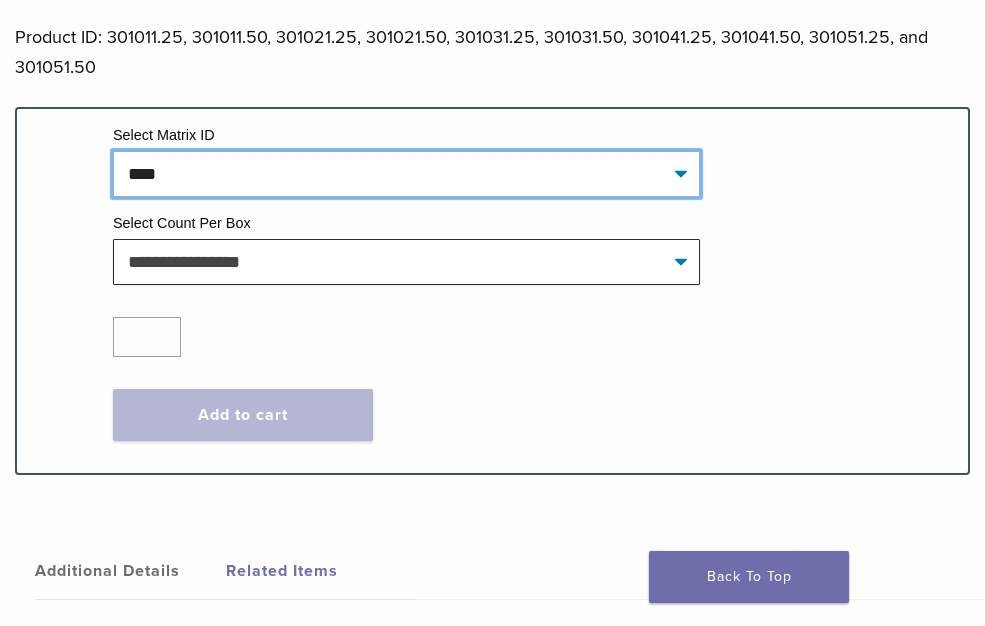 click on "**********" 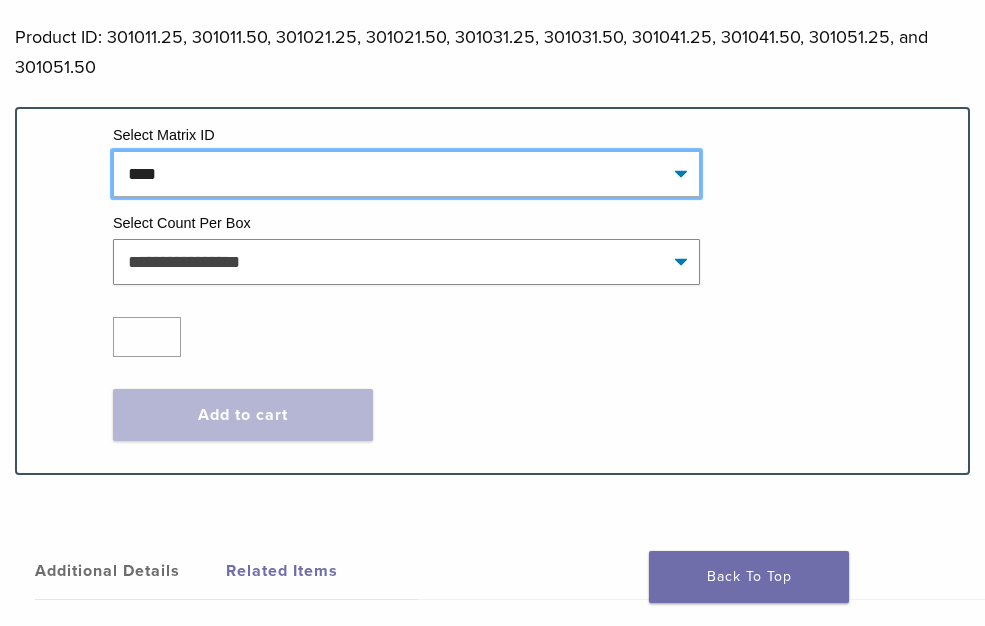 select on "****" 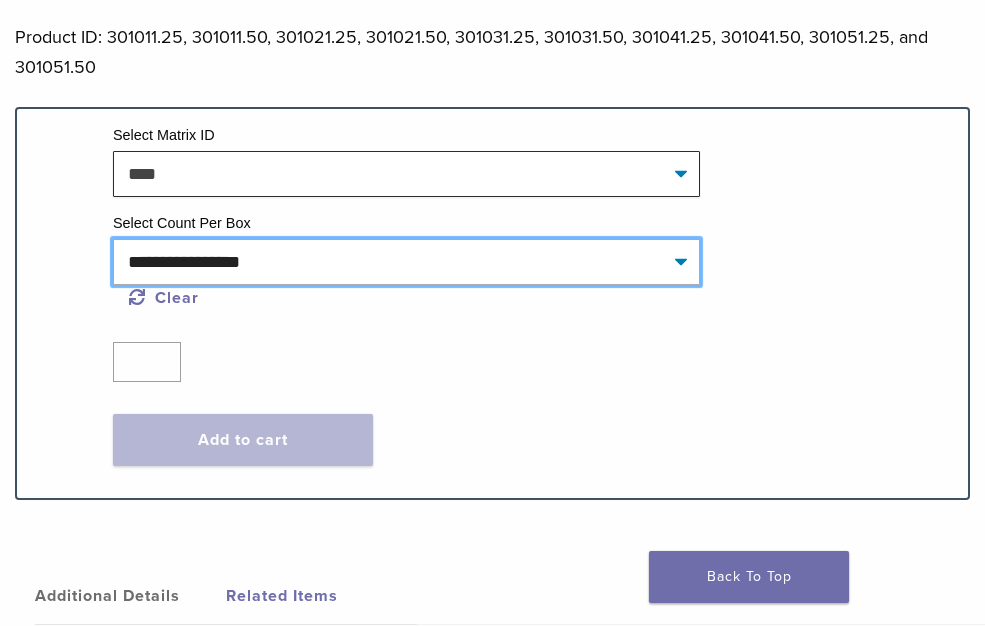 click on "**********" 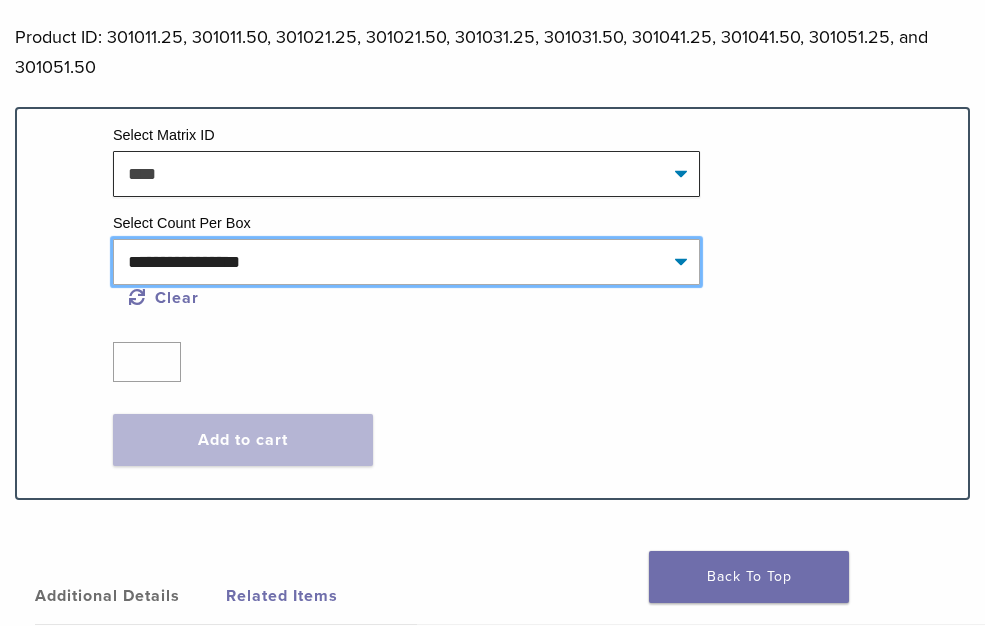 select on "*****" 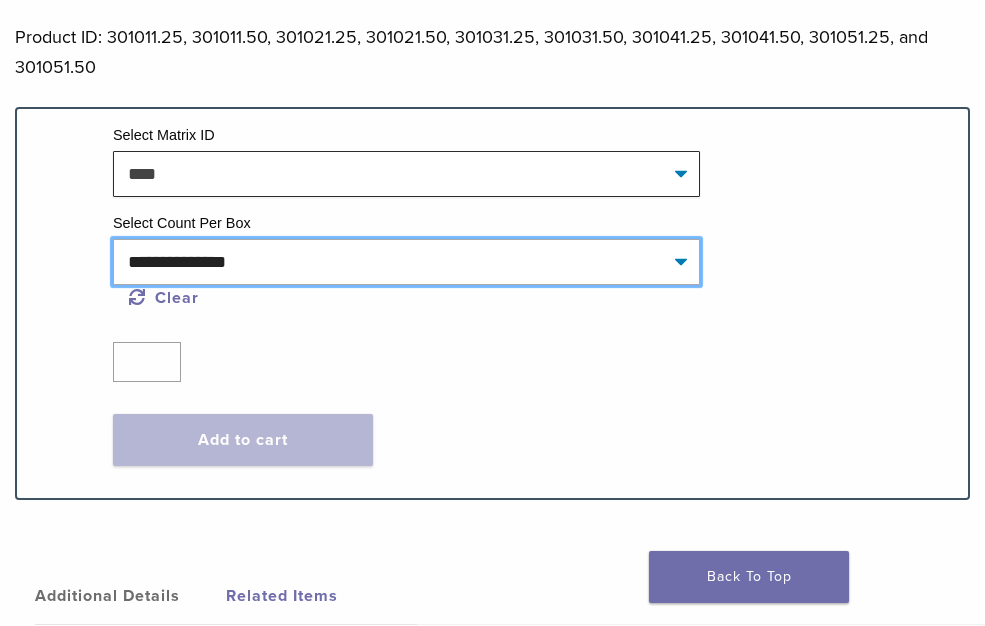 click on "**********" 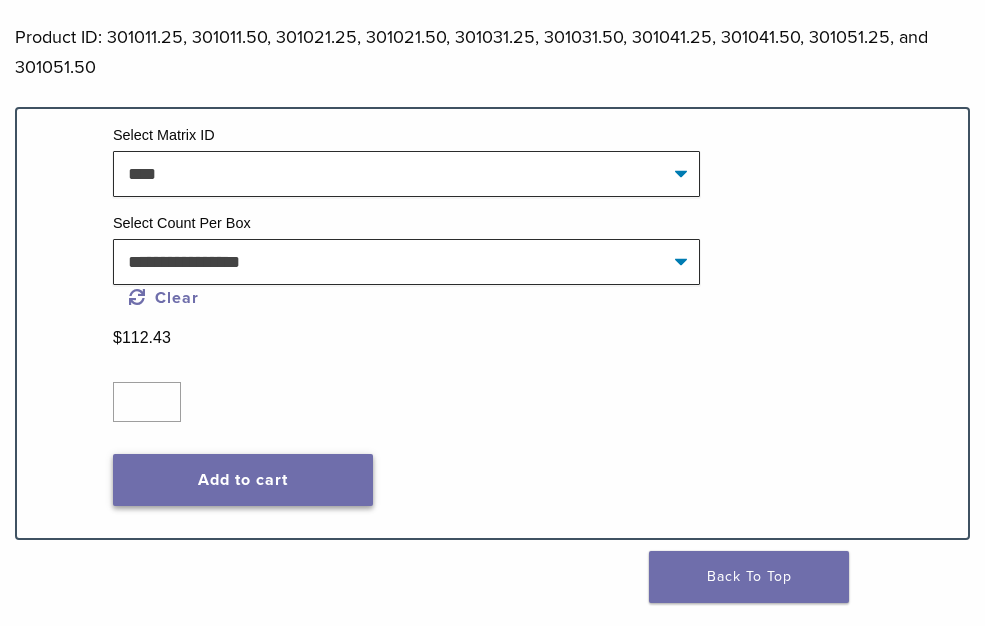 click on "Add to cart" 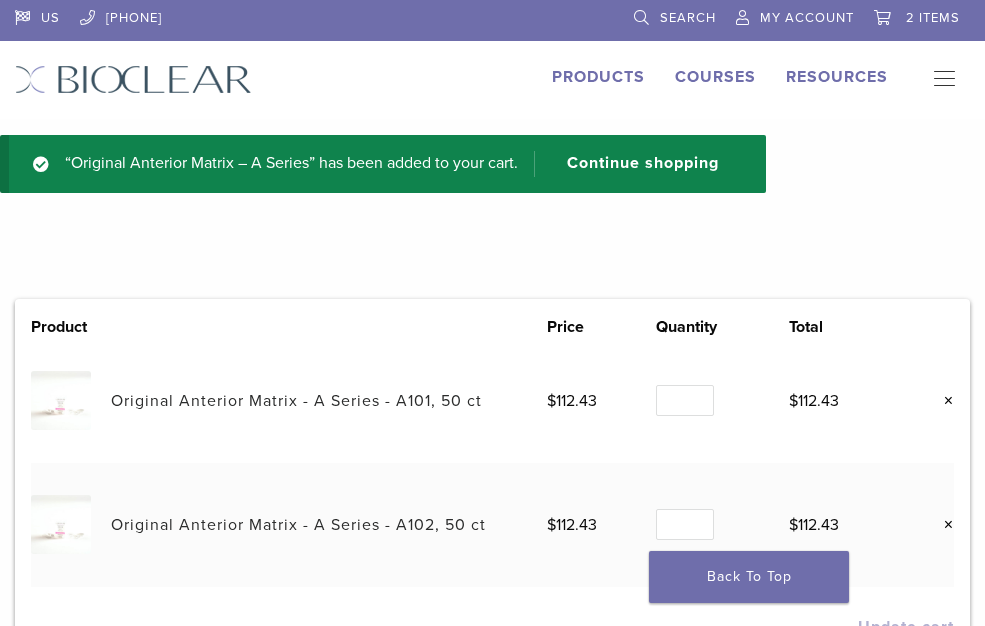scroll, scrollTop: 0, scrollLeft: 0, axis: both 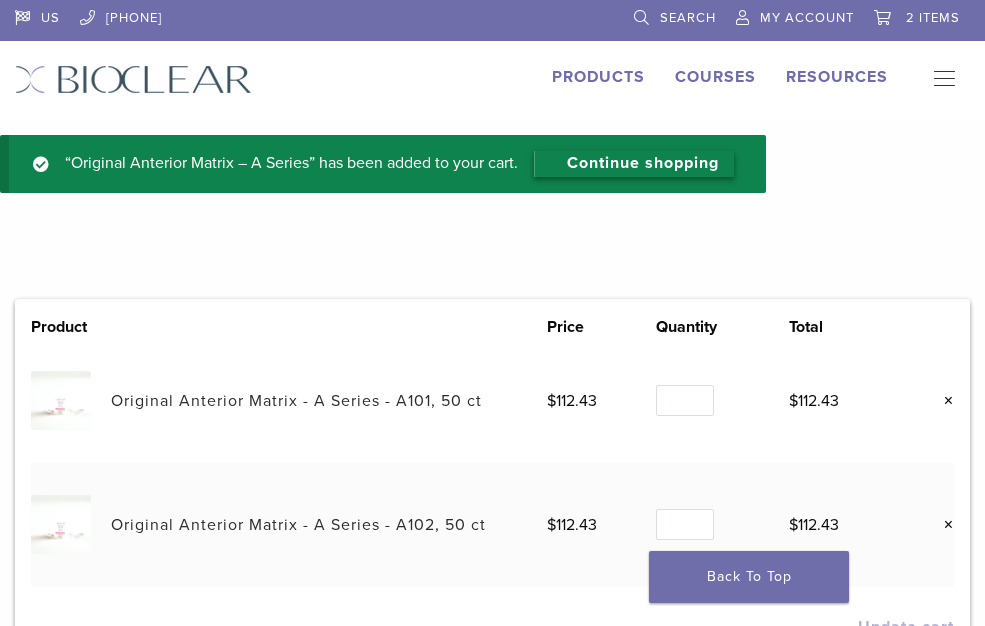 click on "Continue shopping" at bounding box center [634, 164] 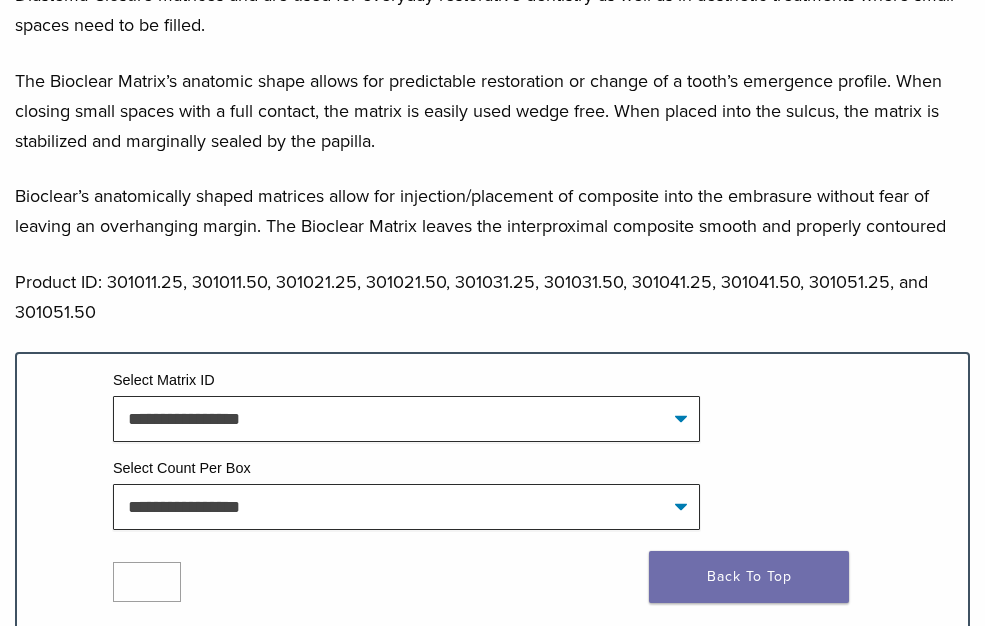 scroll, scrollTop: 1000, scrollLeft: 0, axis: vertical 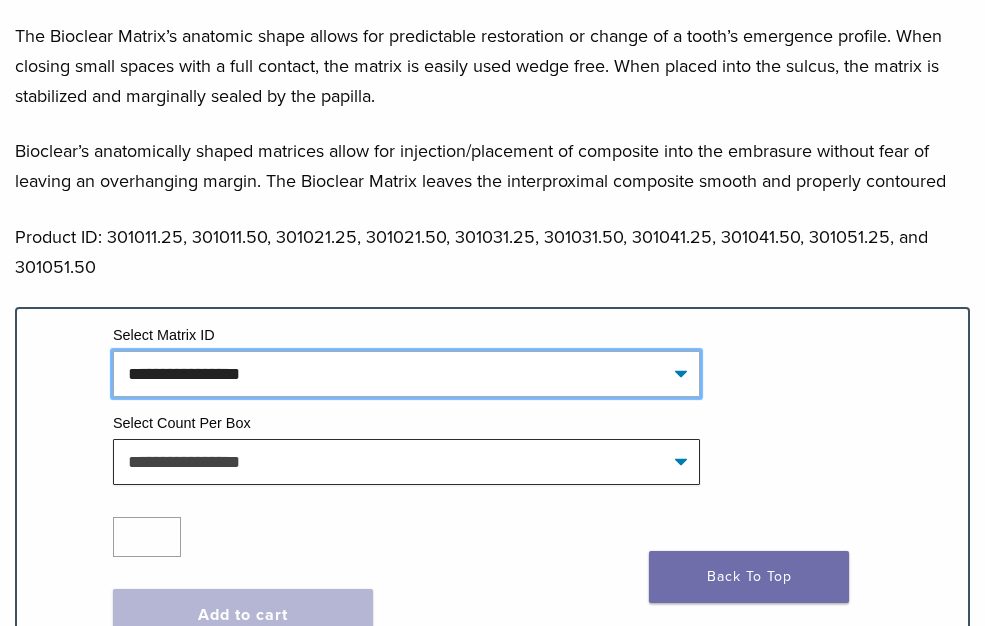 click on "**********" 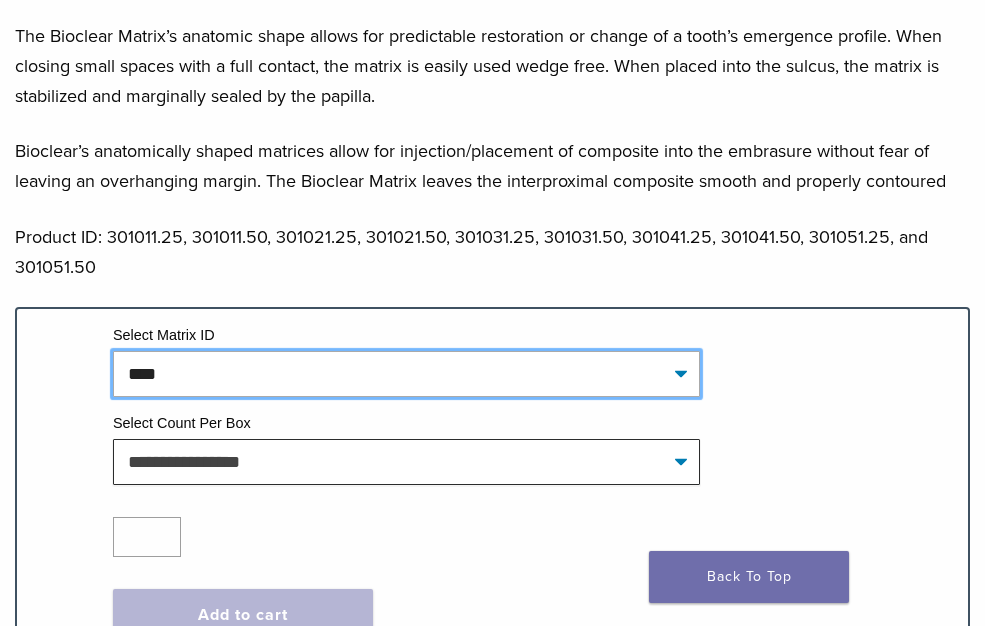 click on "**********" 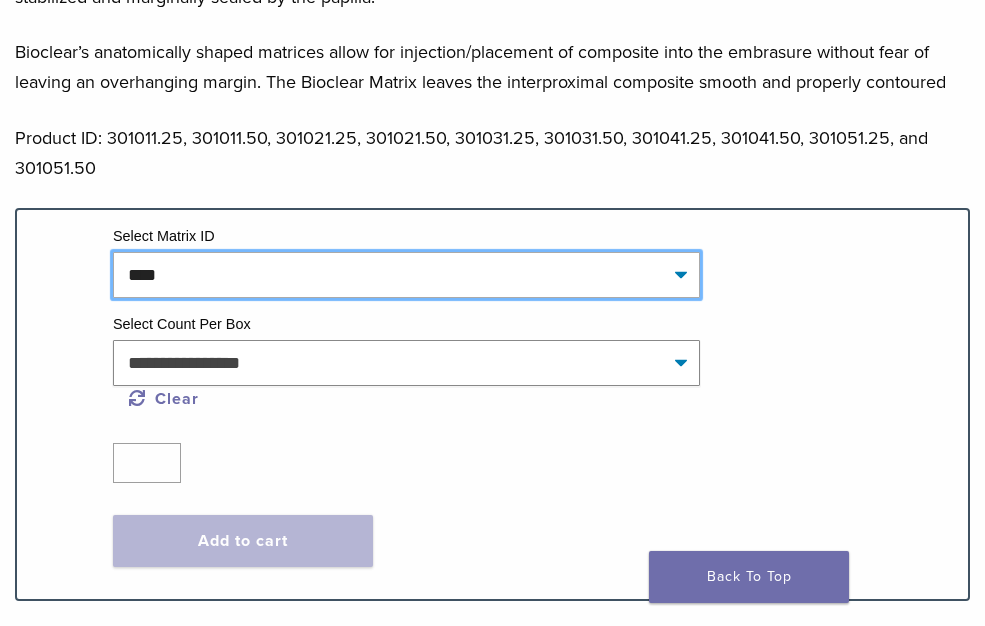 scroll, scrollTop: 1100, scrollLeft: 0, axis: vertical 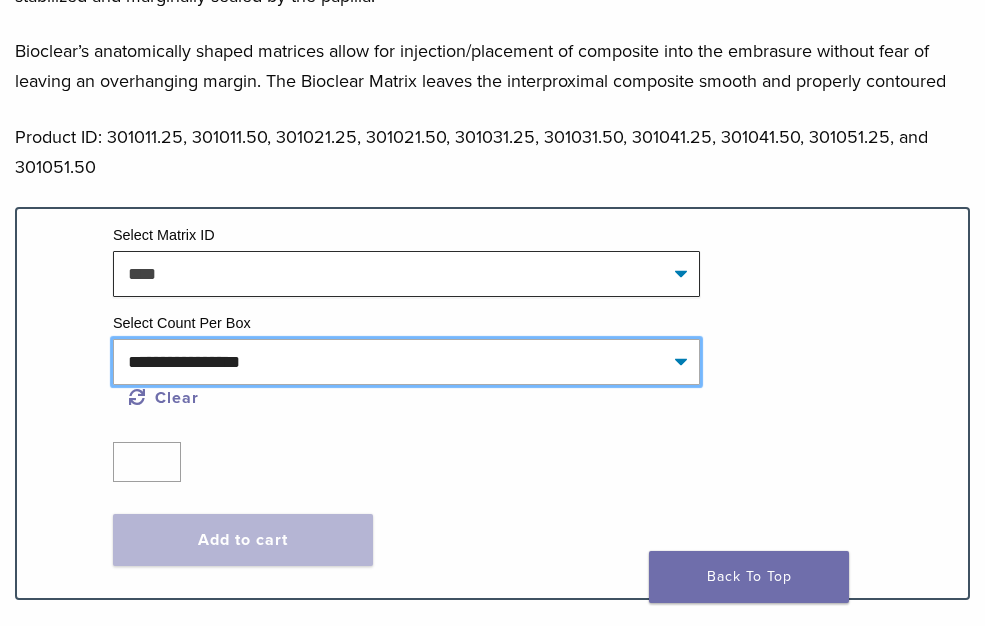 click on "**********" 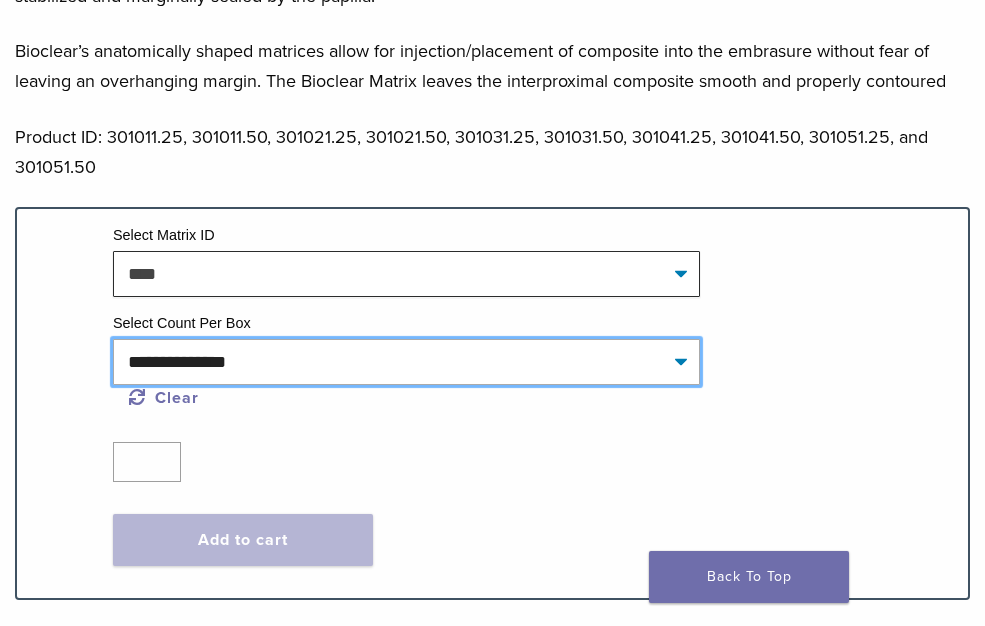 click on "**********" 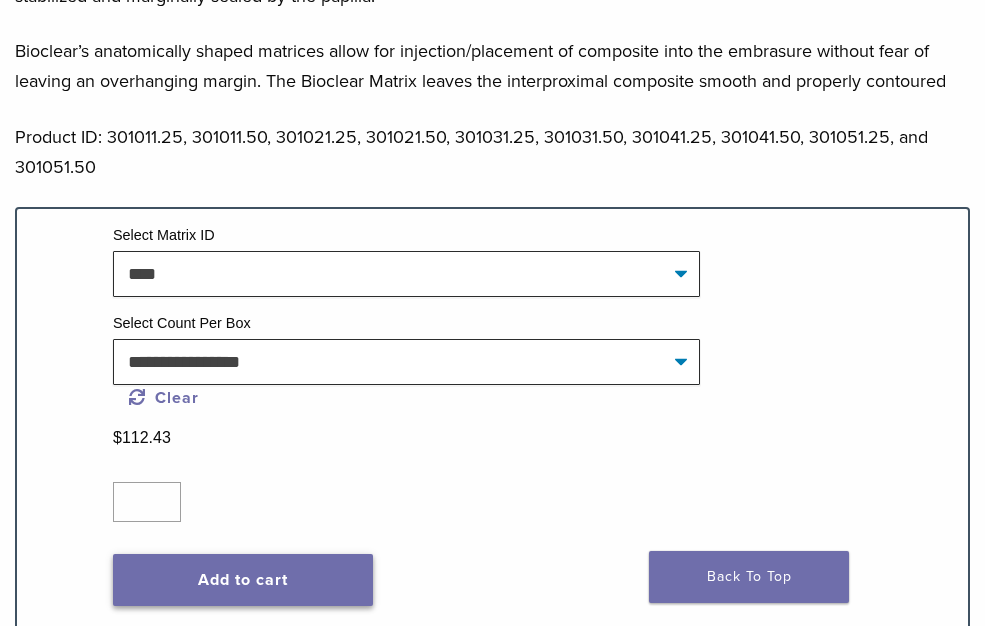 click on "Add to cart" 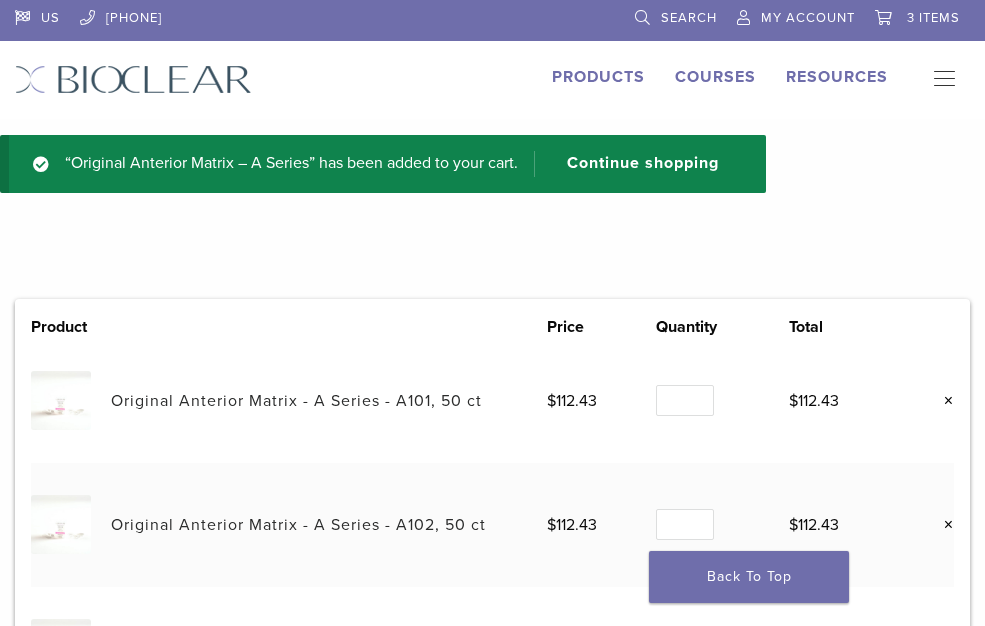 scroll, scrollTop: 0, scrollLeft: 0, axis: both 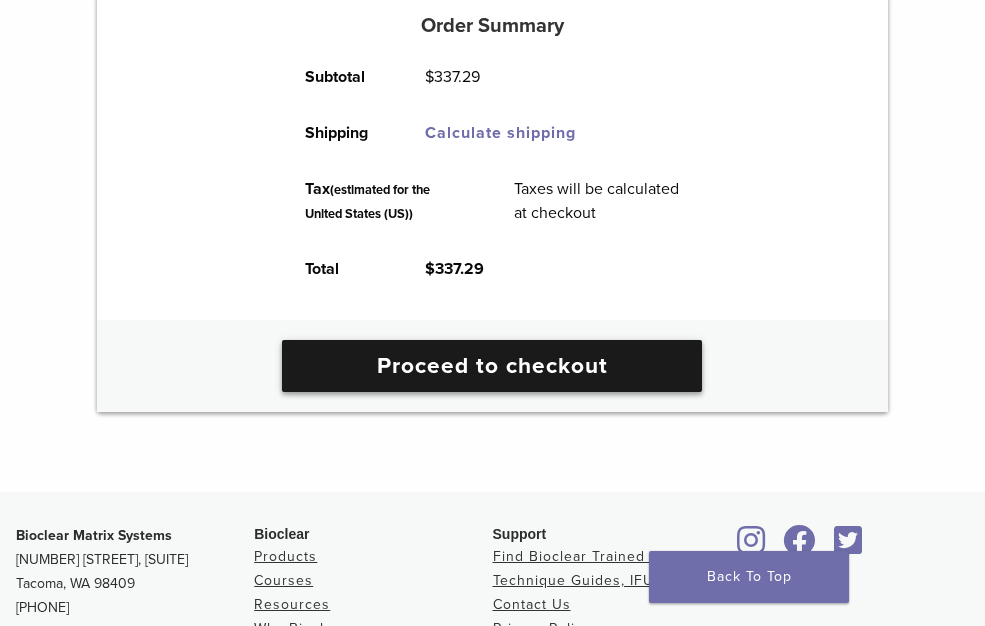 click on "Proceed to checkout" at bounding box center (492, 366) 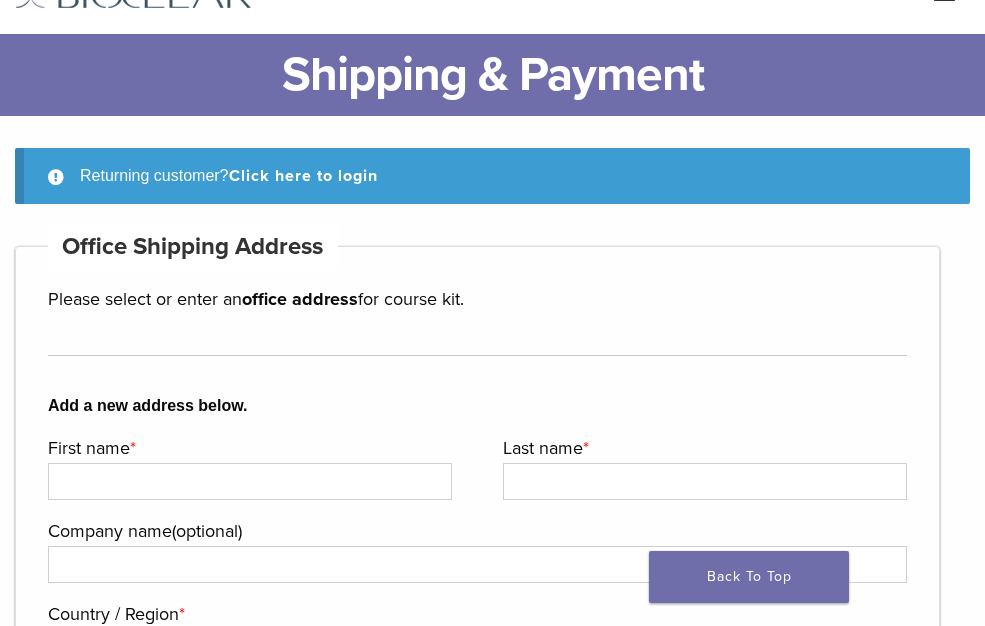 scroll, scrollTop: 100, scrollLeft: 0, axis: vertical 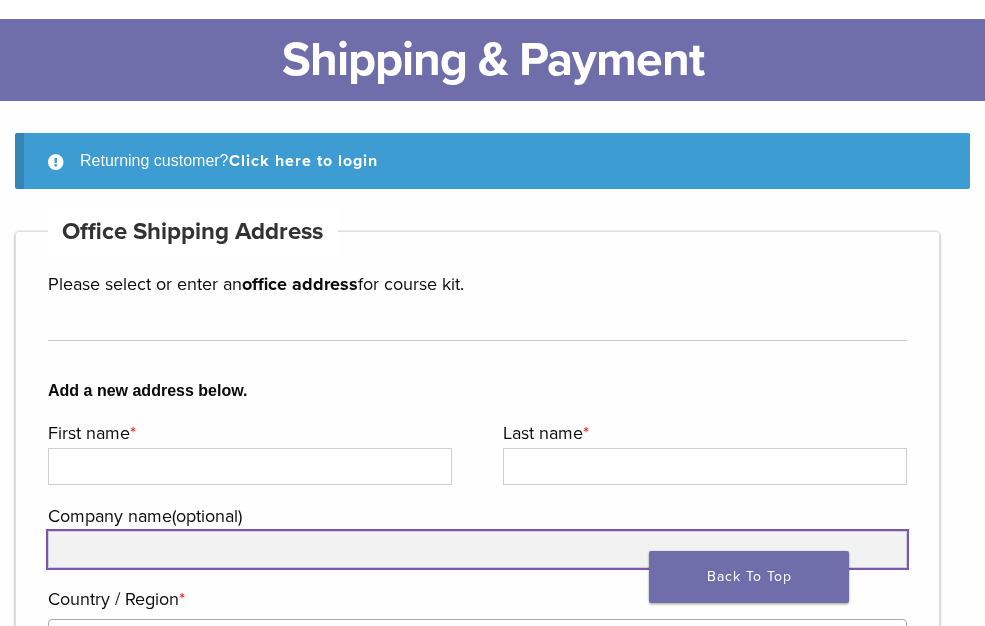 click on "Company name  (optional)" at bounding box center (477, 549) 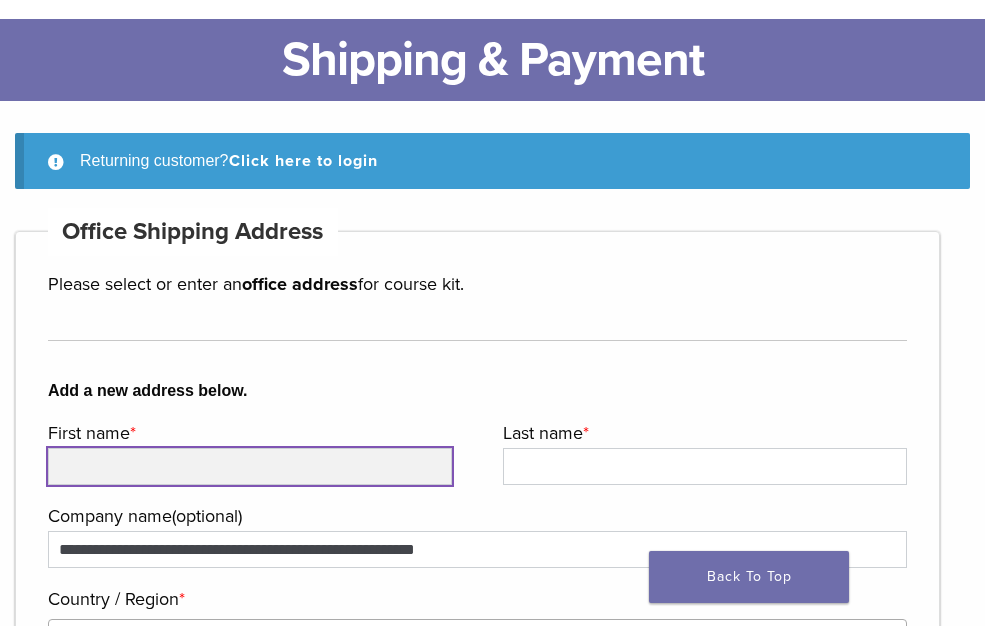 type on "*****" 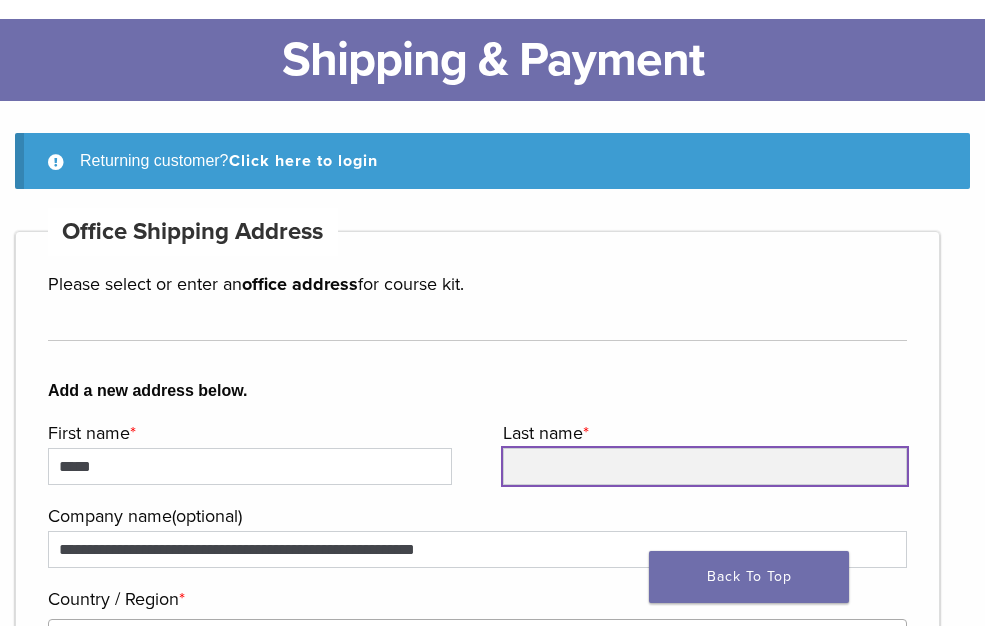 type on "******" 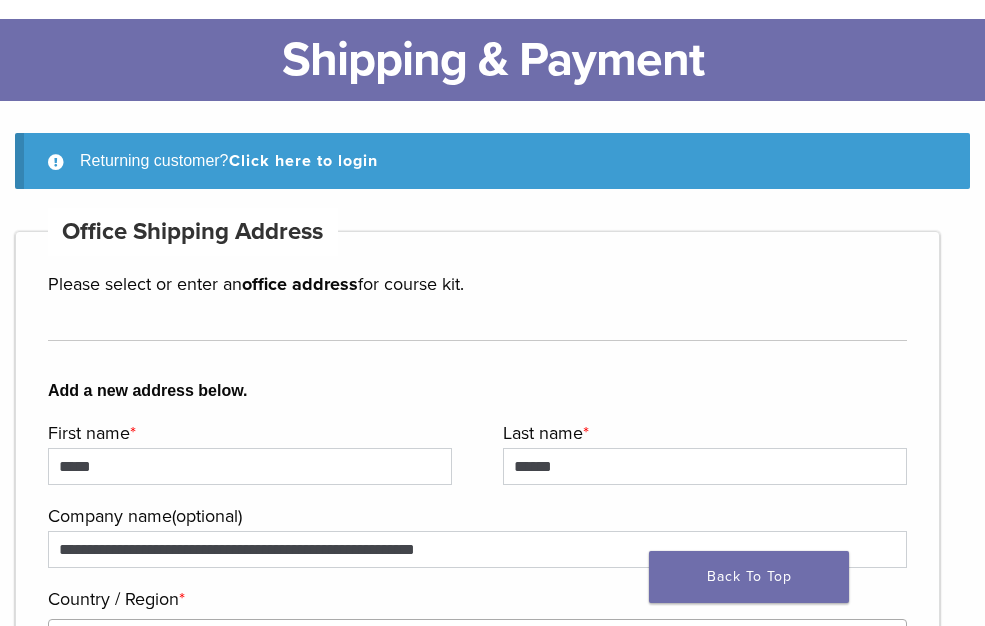 type on "**********" 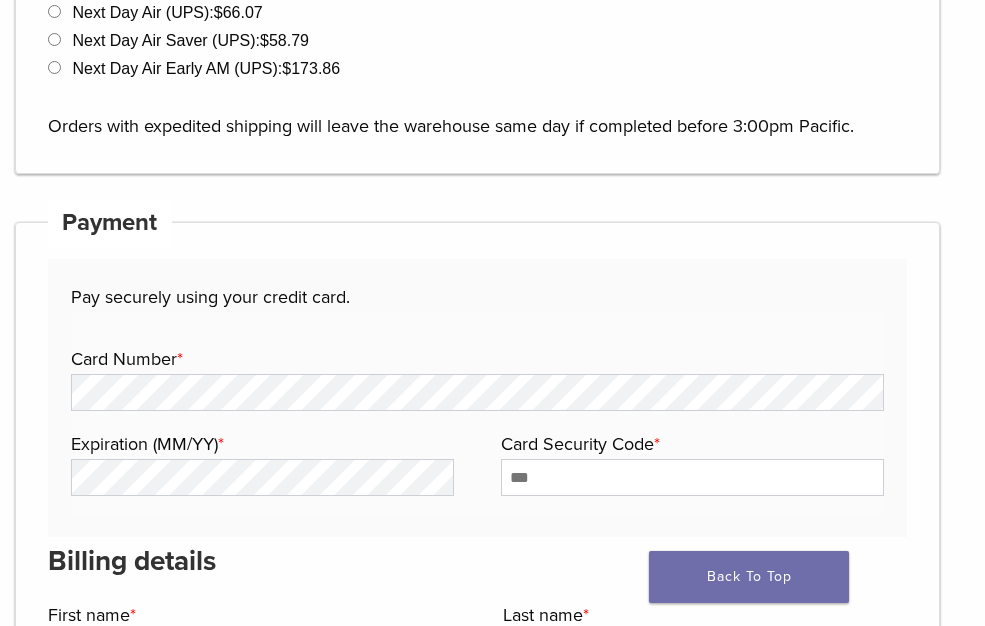scroll, scrollTop: 1715, scrollLeft: 0, axis: vertical 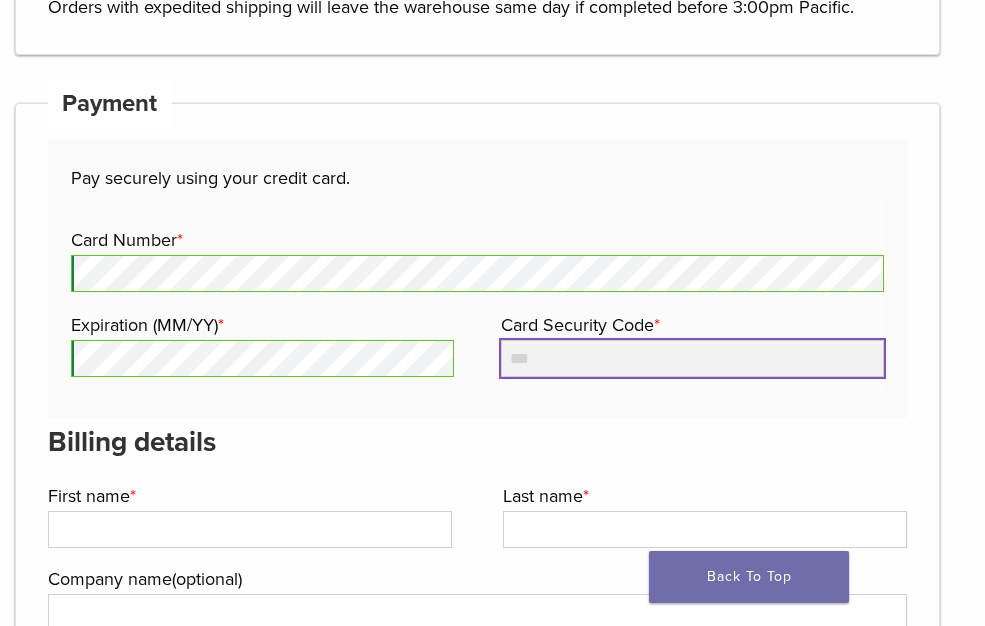 click on "Card Security Code  *" at bounding box center (692, 358) 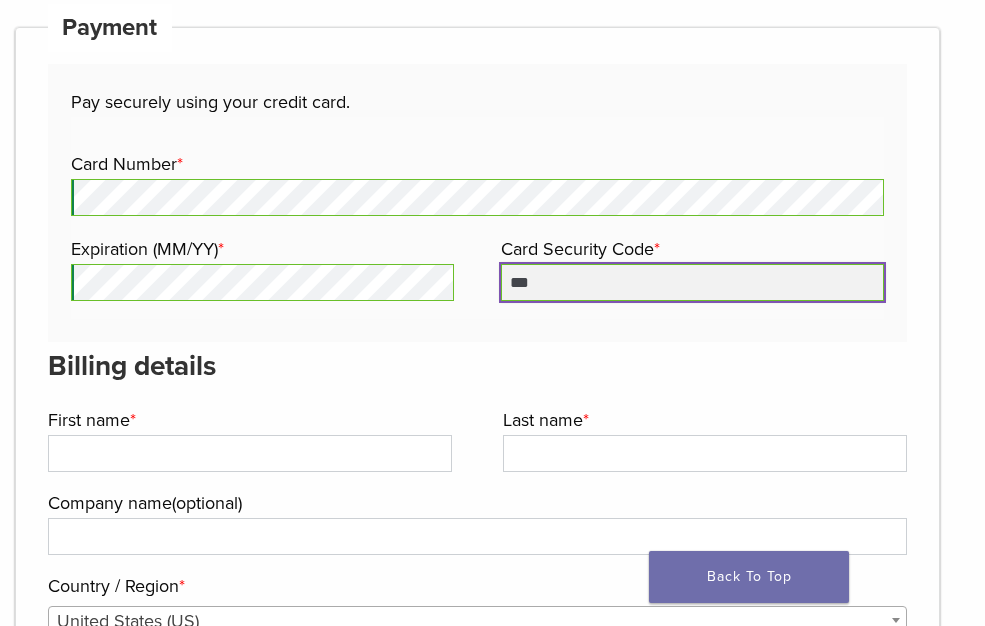 scroll, scrollTop: 1915, scrollLeft: 0, axis: vertical 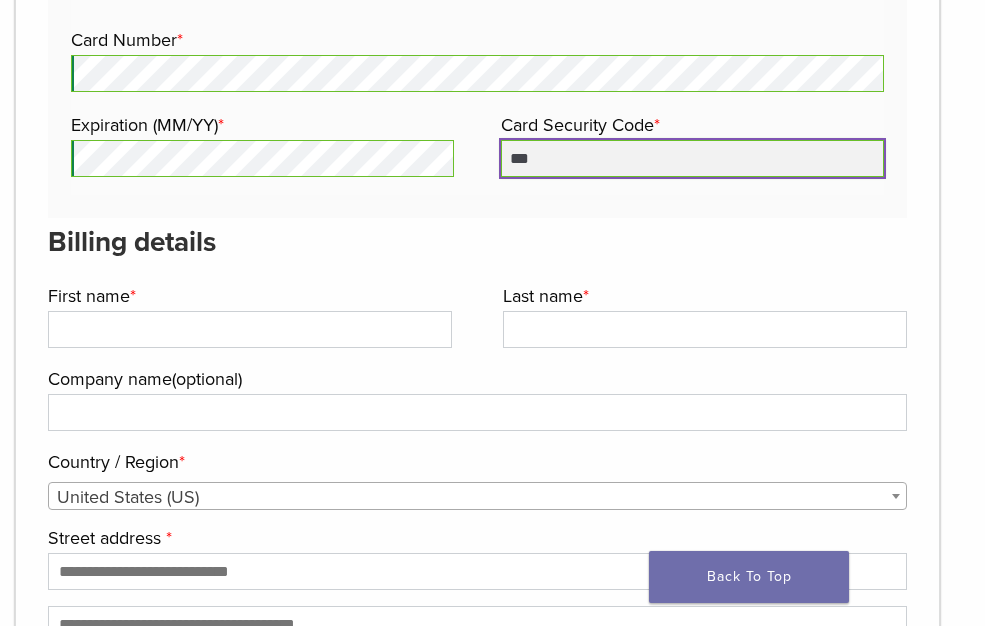 type on "***" 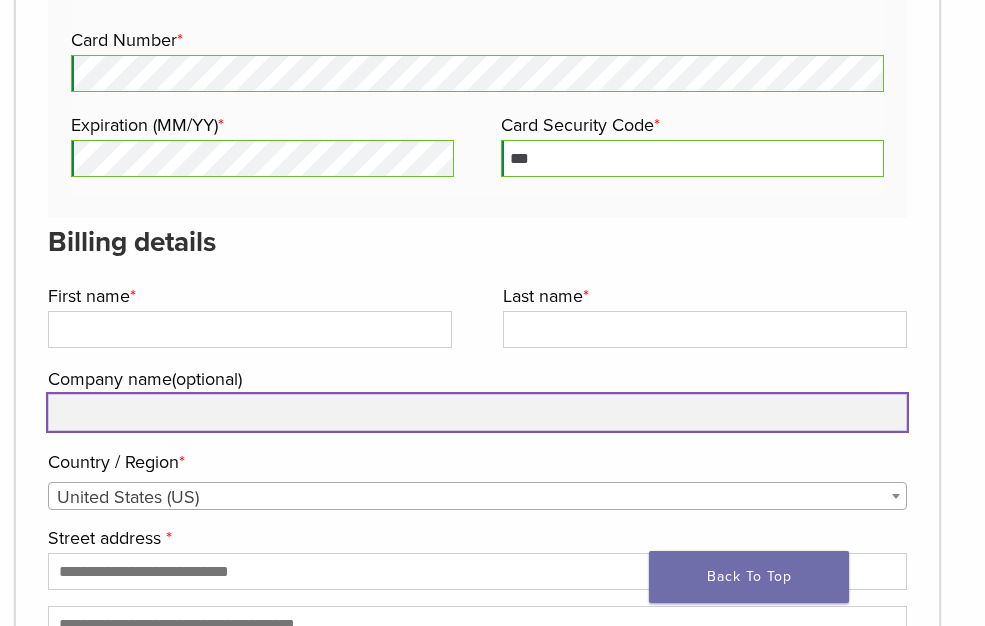 click on "Company name  (optional)" at bounding box center (477, 412) 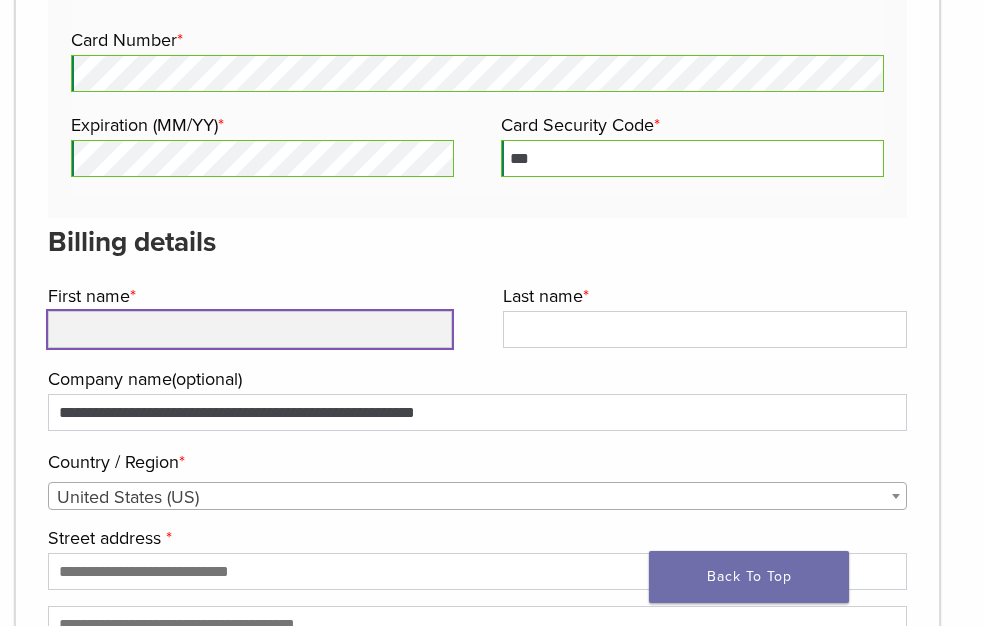 type on "*****" 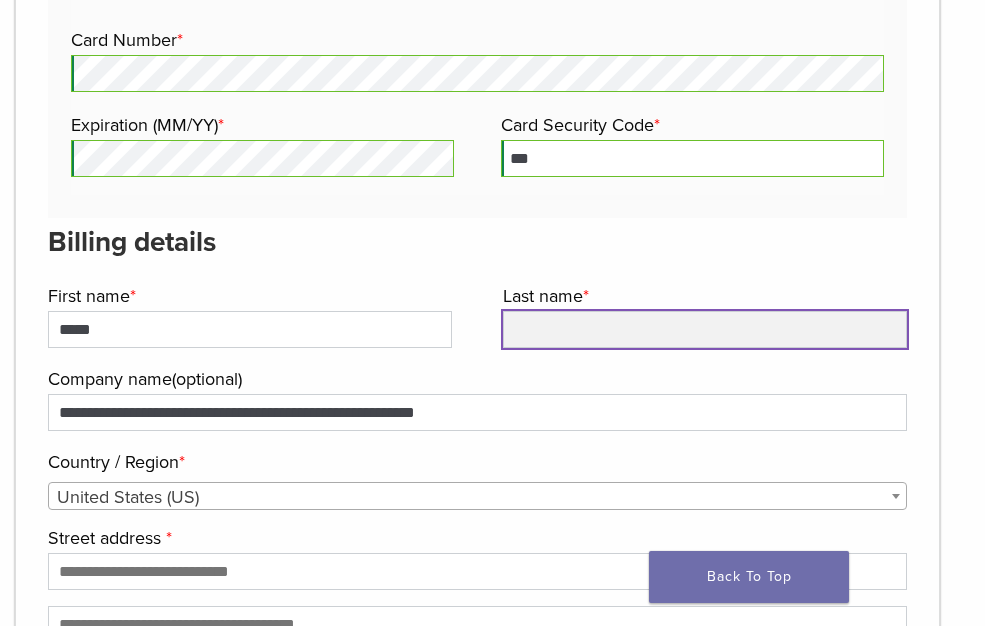 type on "******" 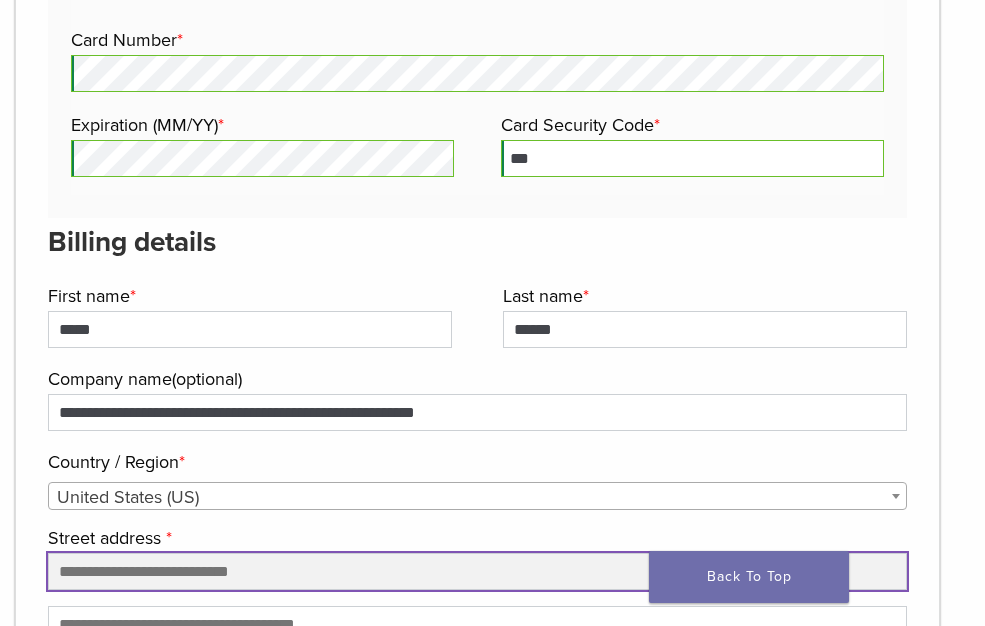 type on "**********" 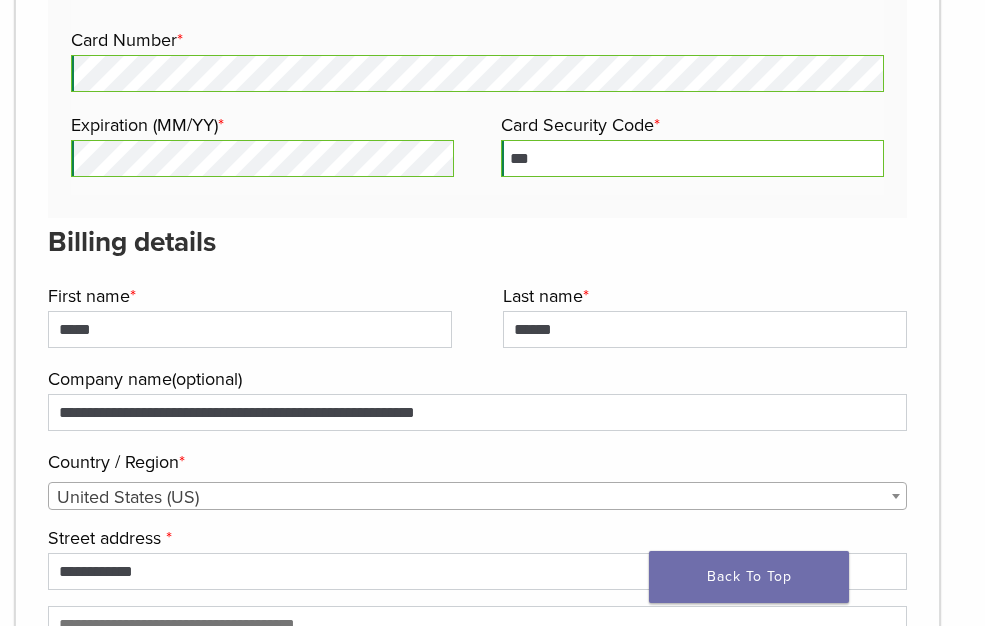 type on "*******" 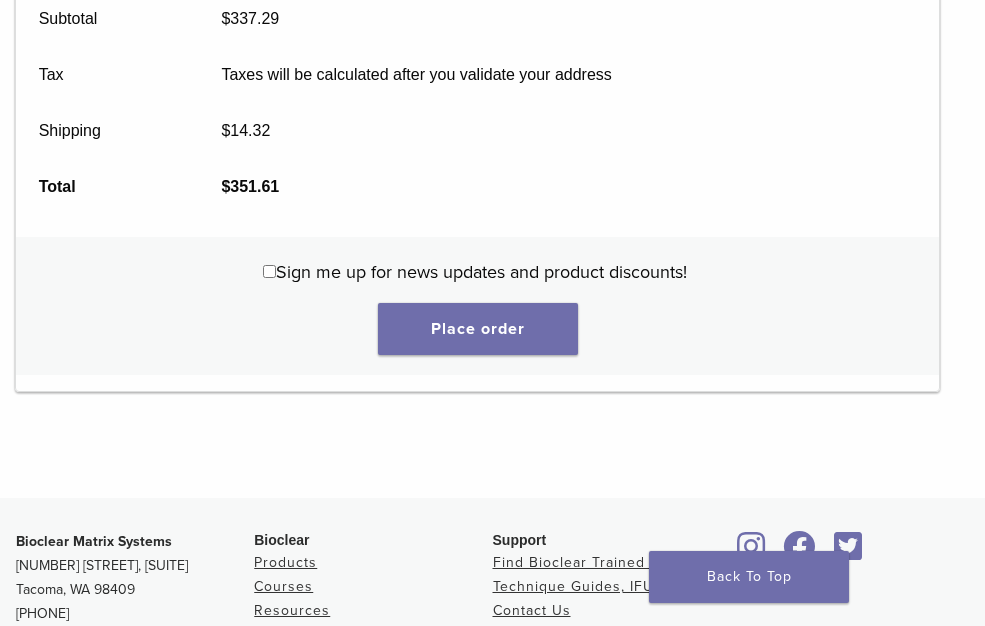 scroll, scrollTop: 3293, scrollLeft: 0, axis: vertical 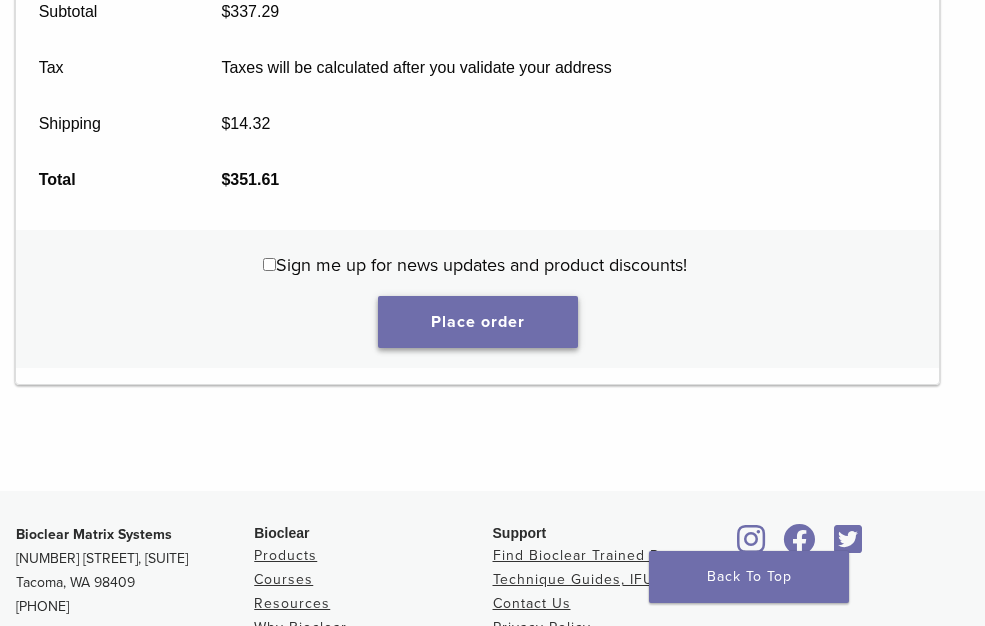 click on "Place order" at bounding box center [478, 322] 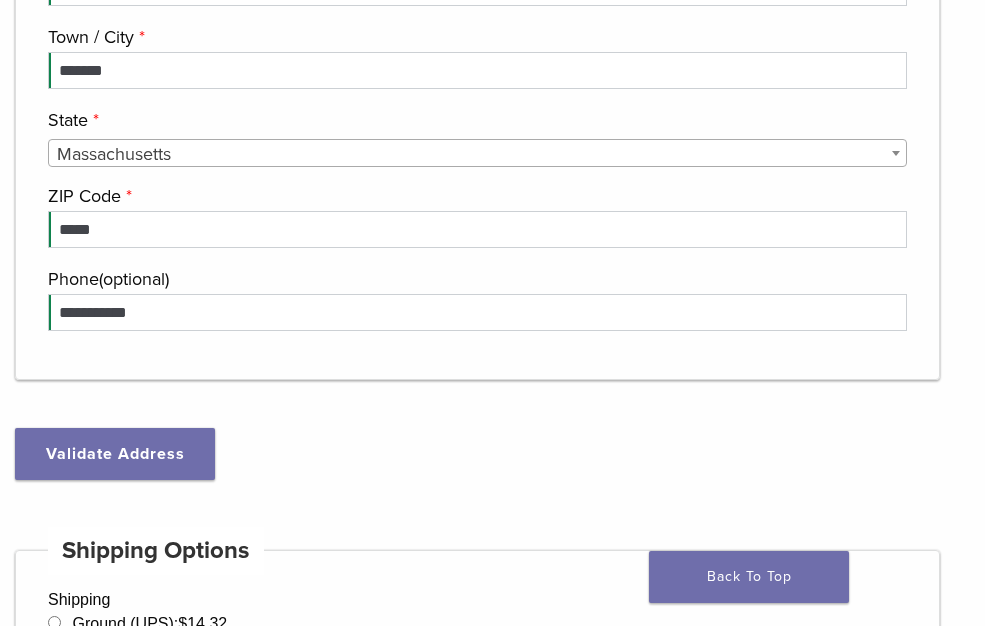 scroll, scrollTop: 1031, scrollLeft: 0, axis: vertical 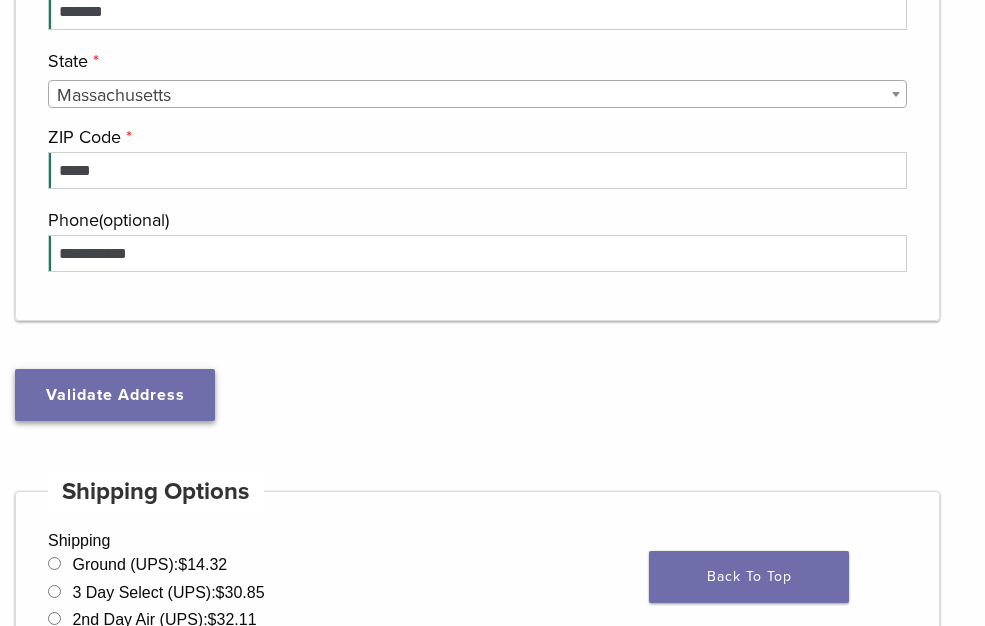 click on "Validate Address" at bounding box center [115, 395] 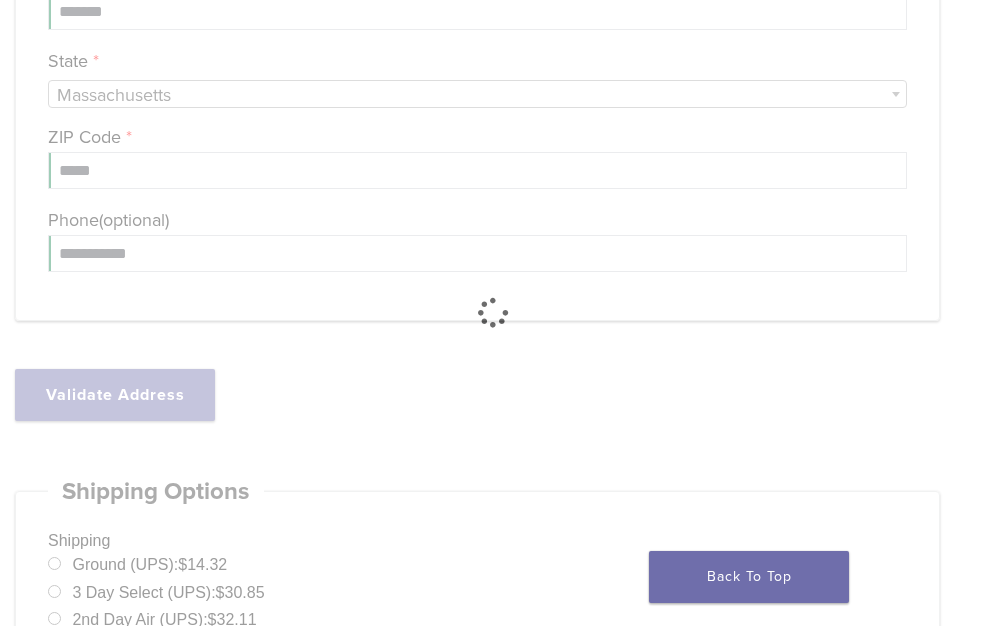 type on "**********" 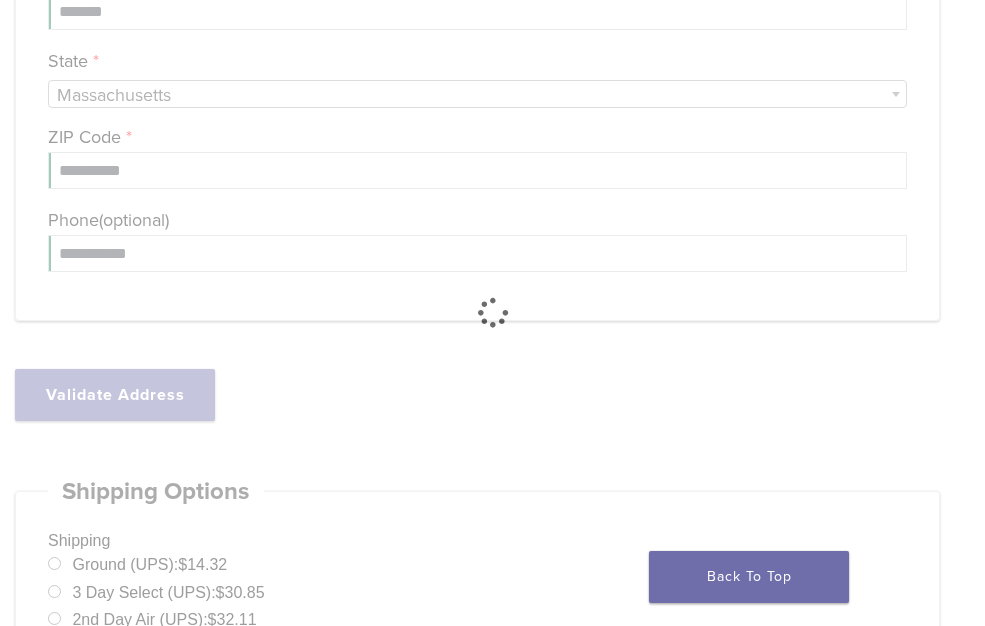 scroll, scrollTop: 933, scrollLeft: 0, axis: vertical 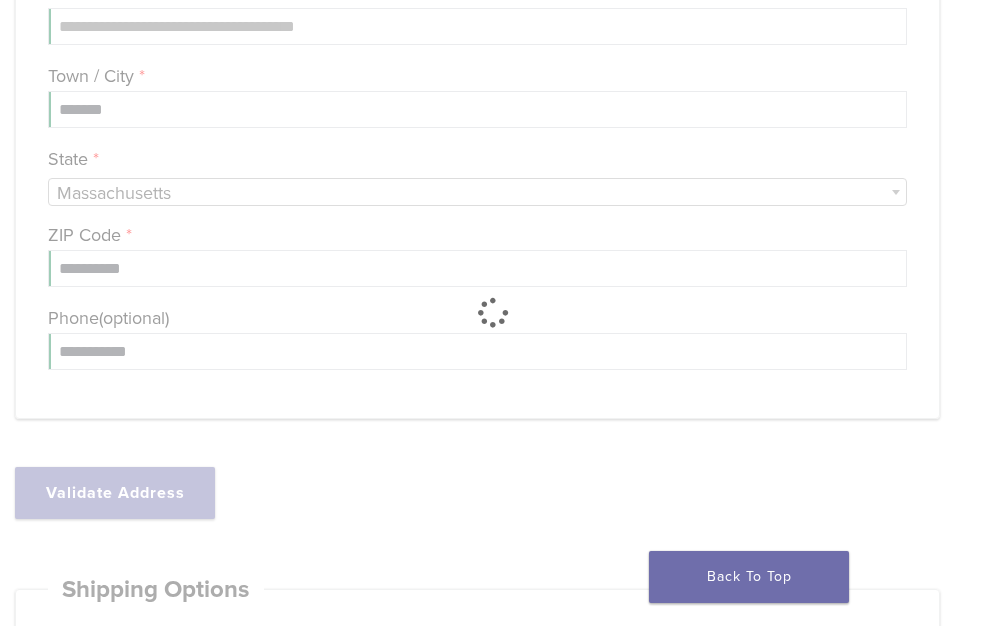 select on "**" 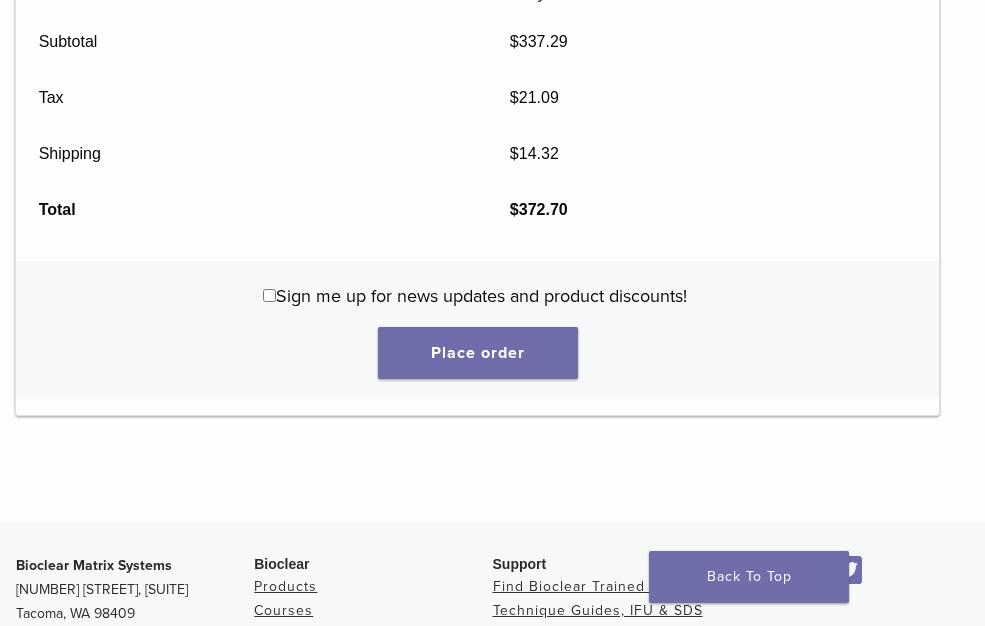 scroll, scrollTop: 3333, scrollLeft: 0, axis: vertical 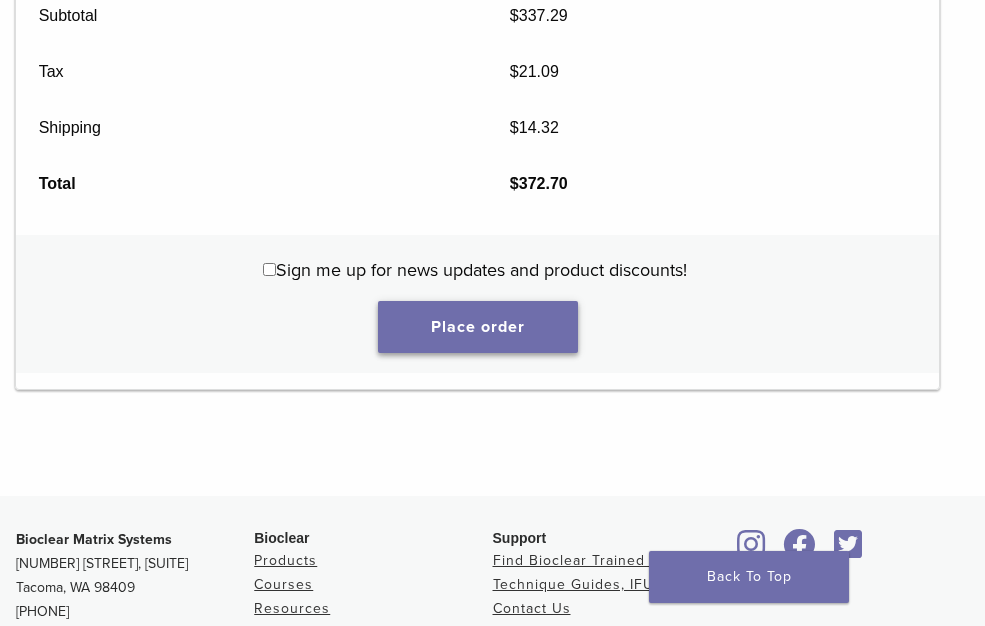 click on "Place order" at bounding box center [478, 327] 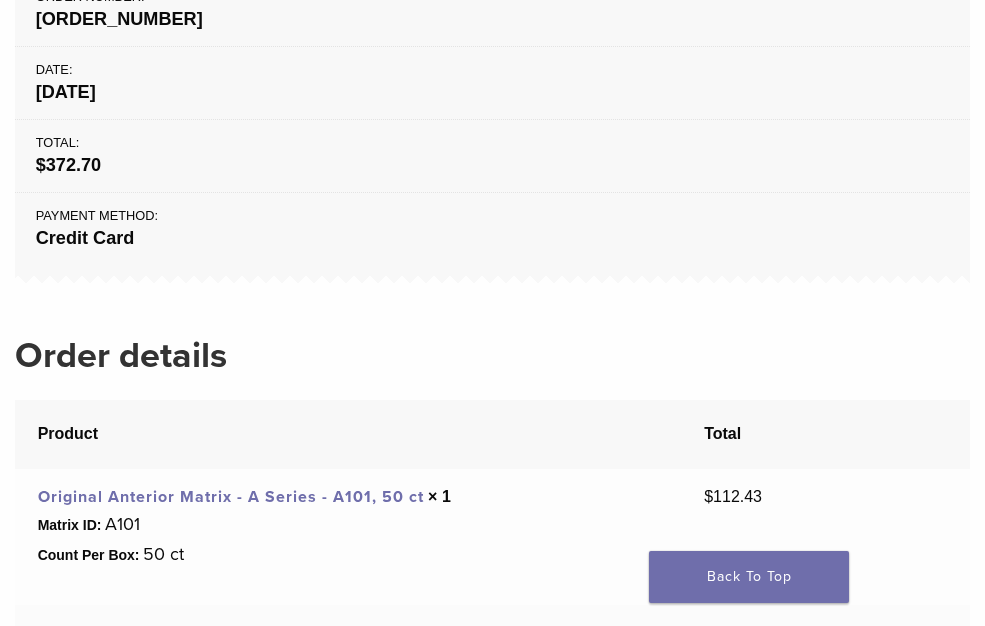 scroll, scrollTop: 300, scrollLeft: 0, axis: vertical 